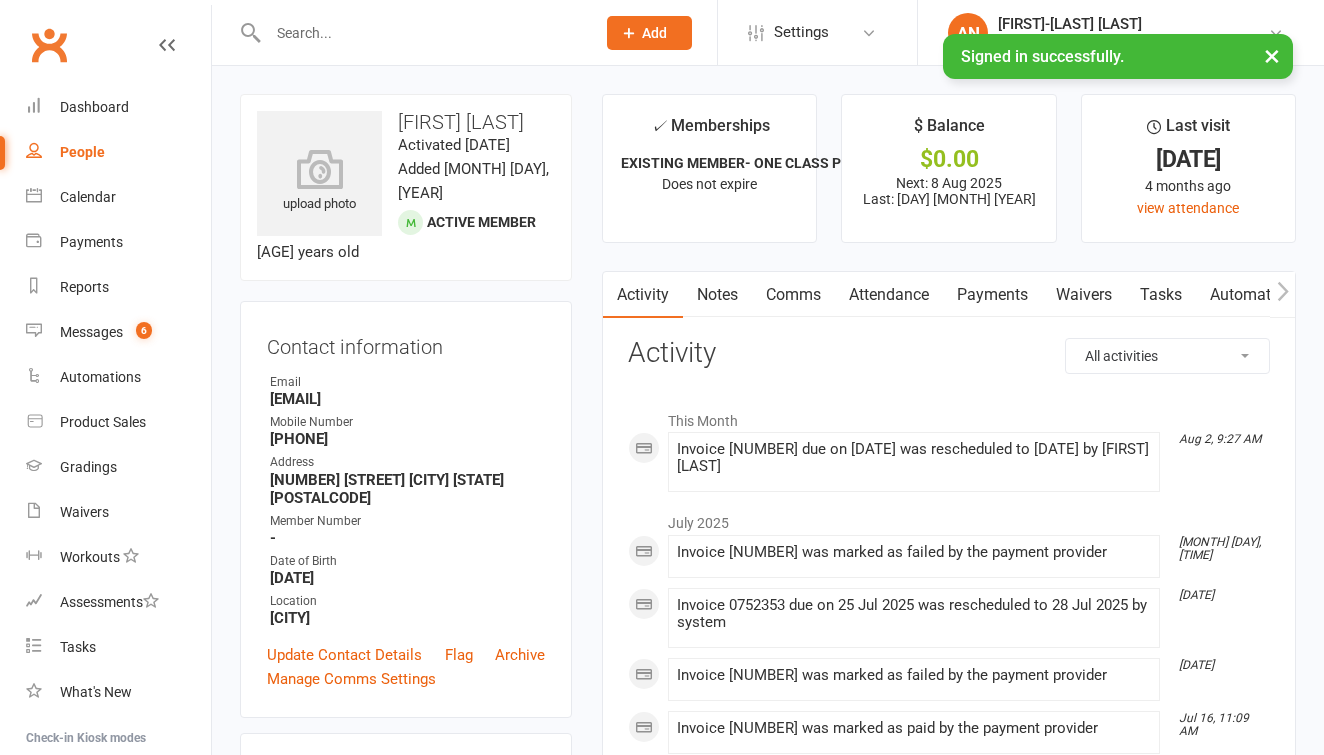 scroll, scrollTop: 0, scrollLeft: 0, axis: both 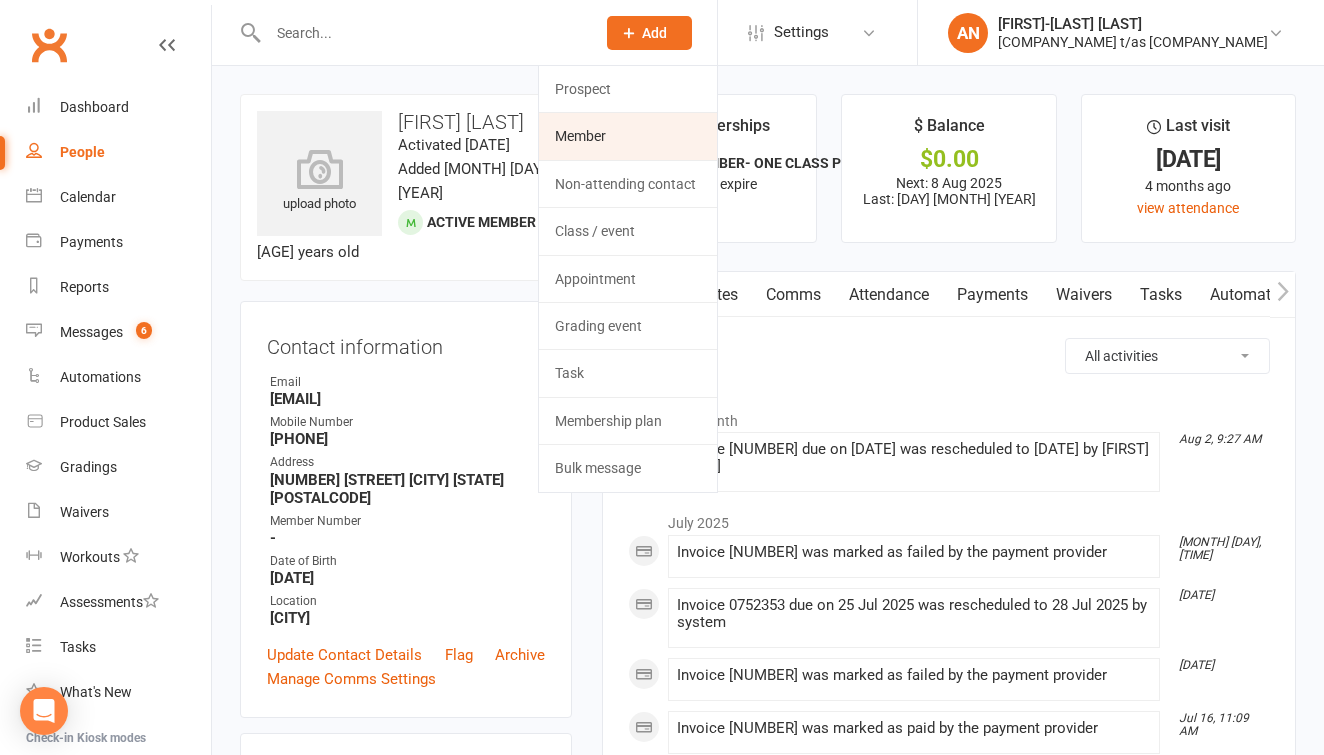 click on "Member" 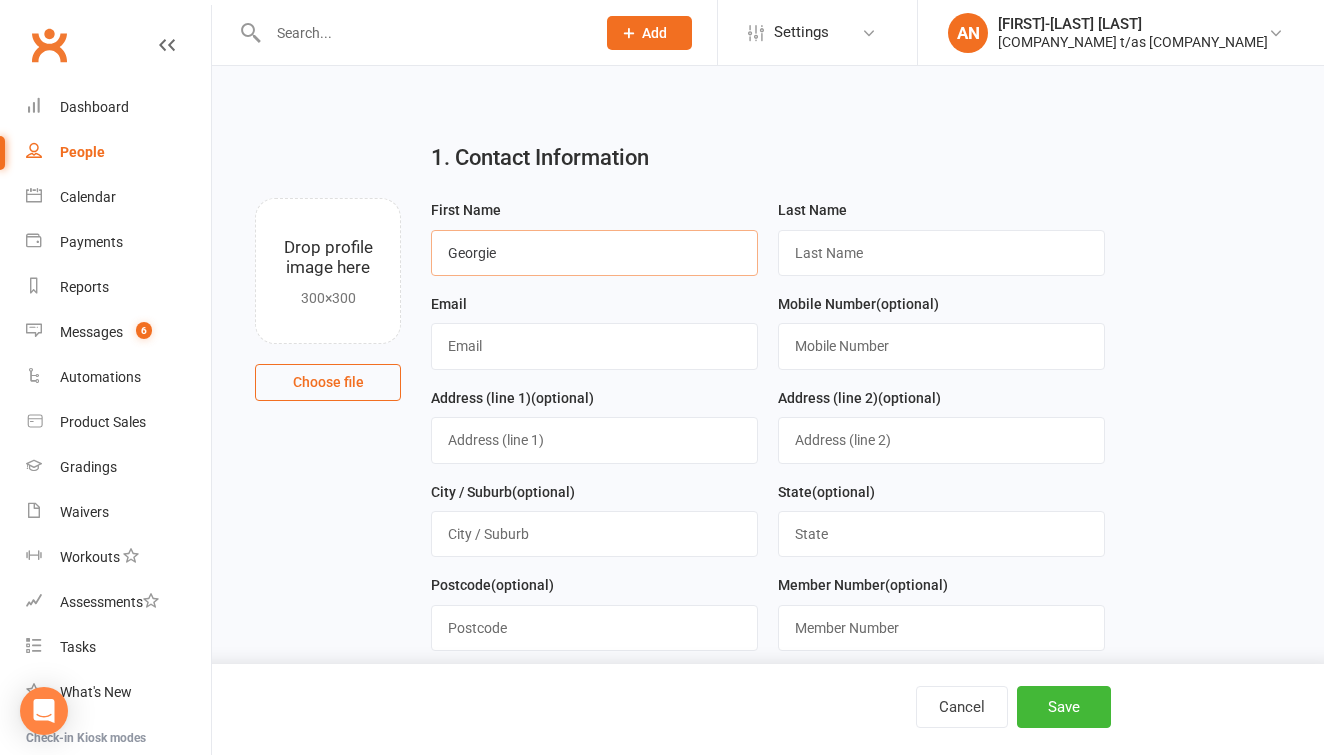 type on "Georgie" 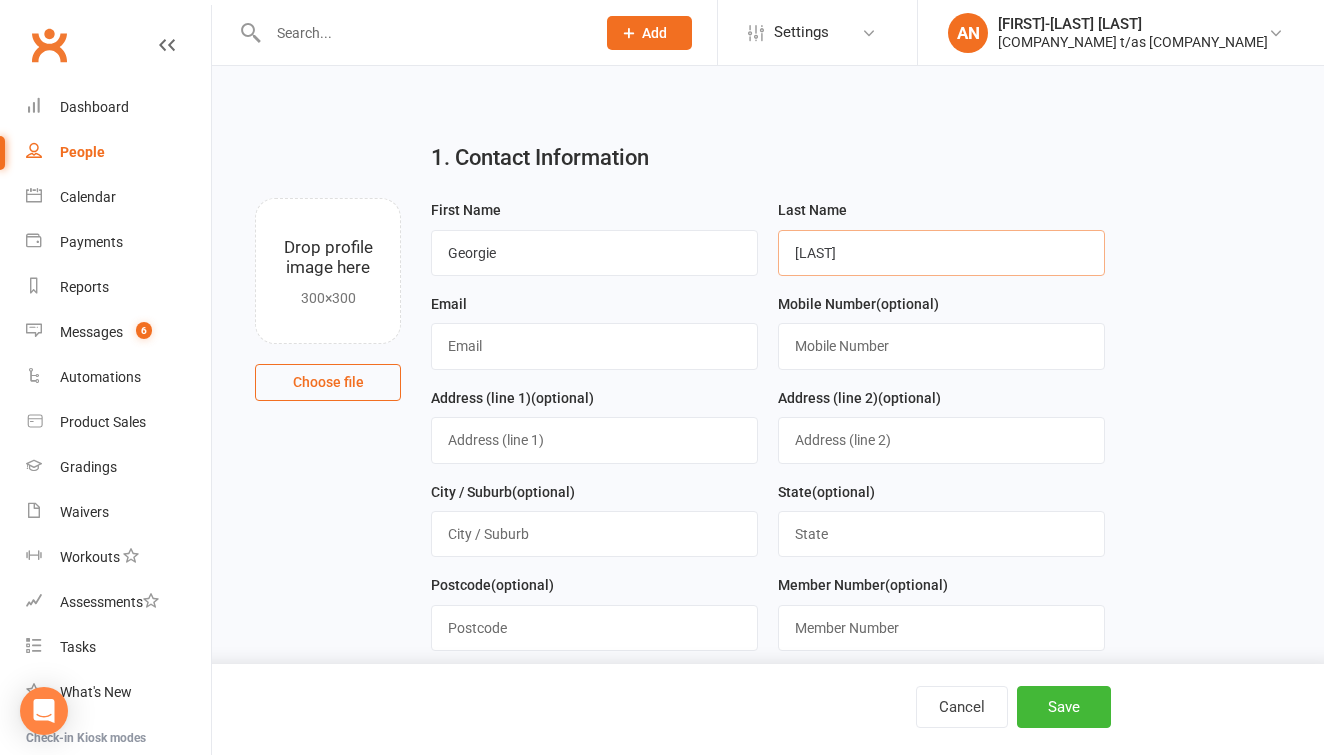 type on "[LAST]" 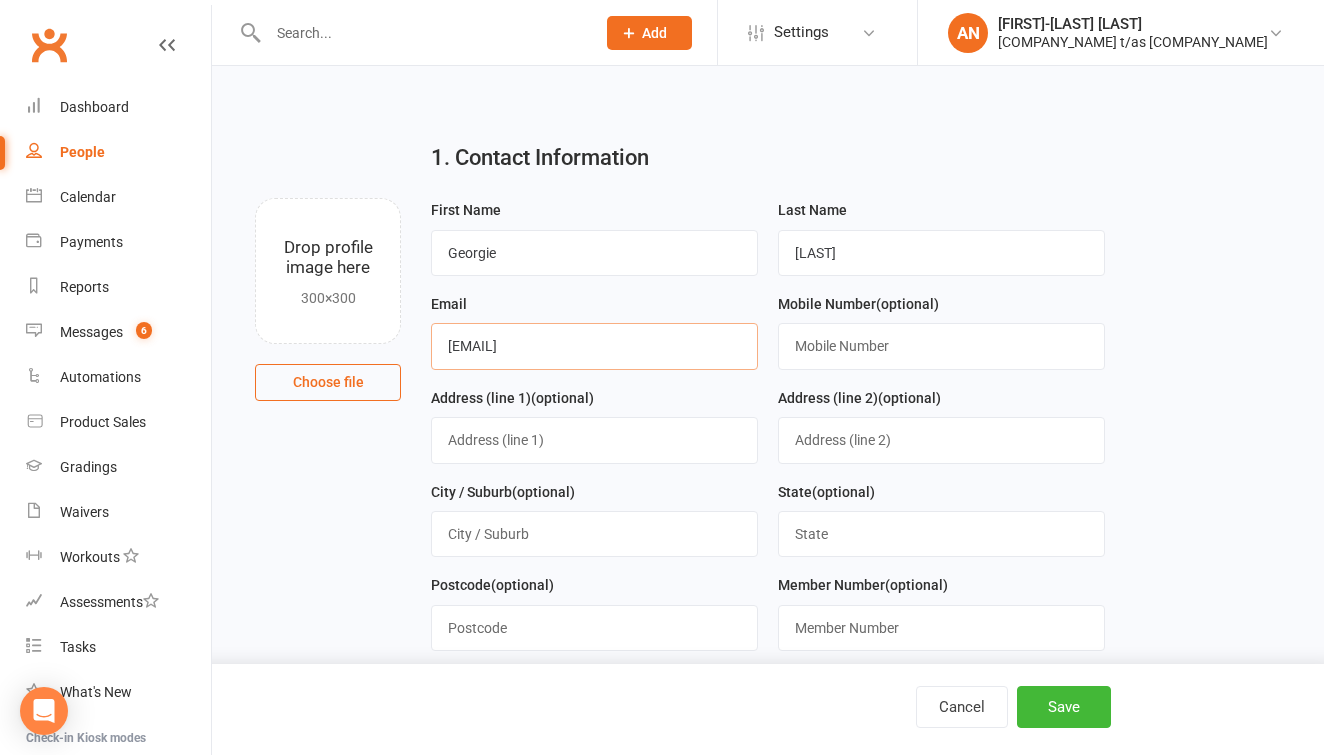 type on "[EMAIL]" 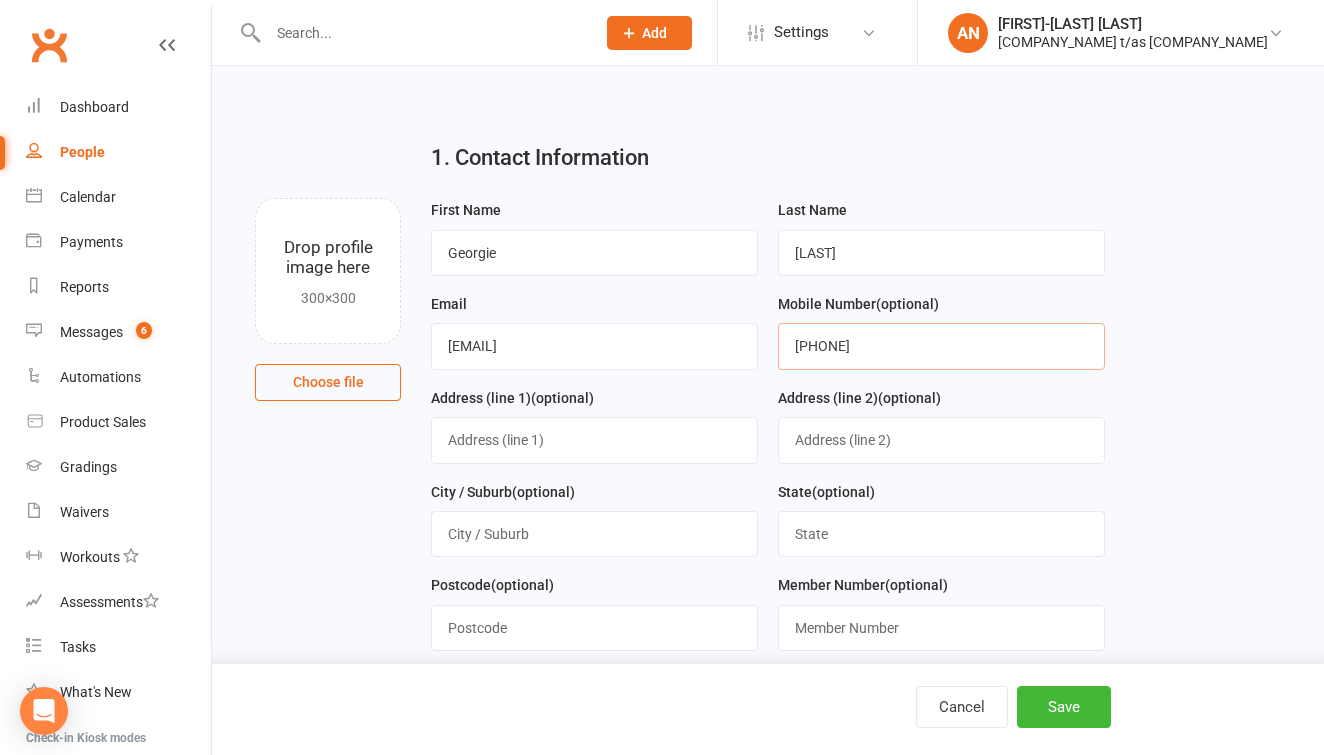 type on "[PHONE]" 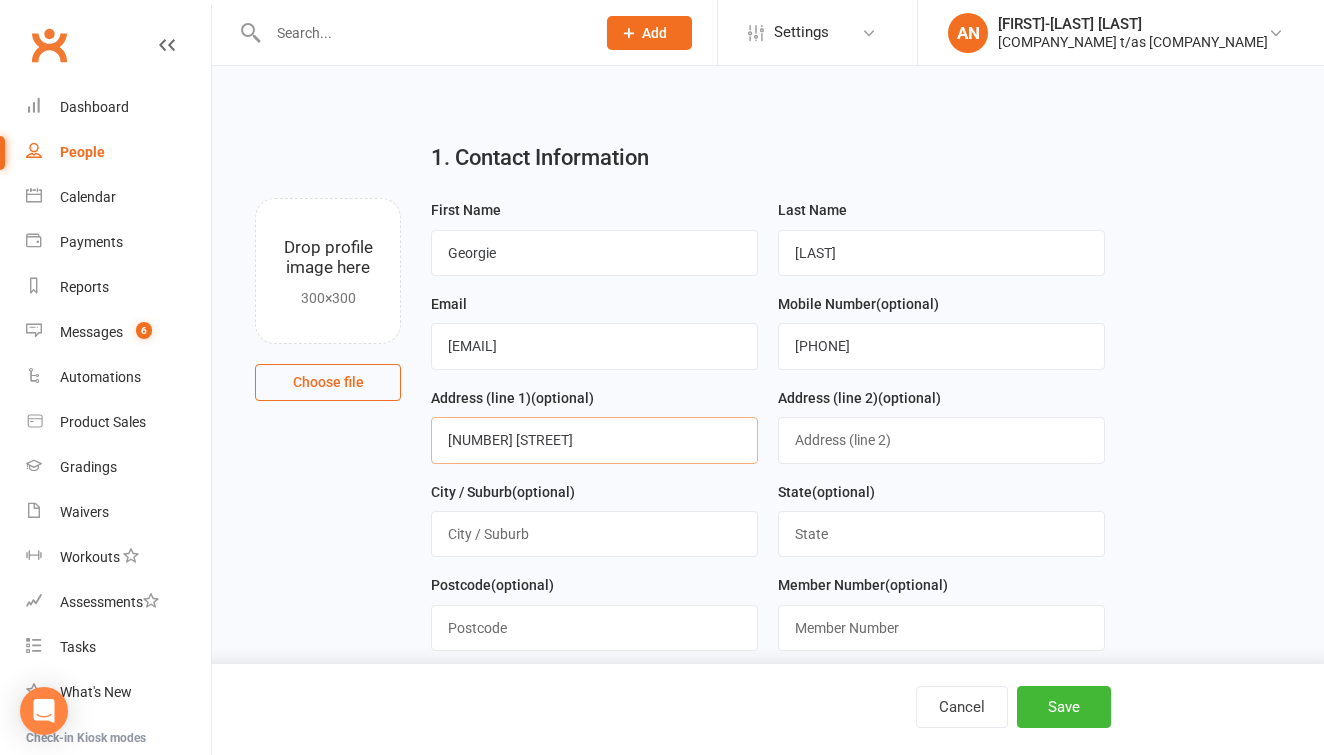 type on "[NUMBER] [STREET]" 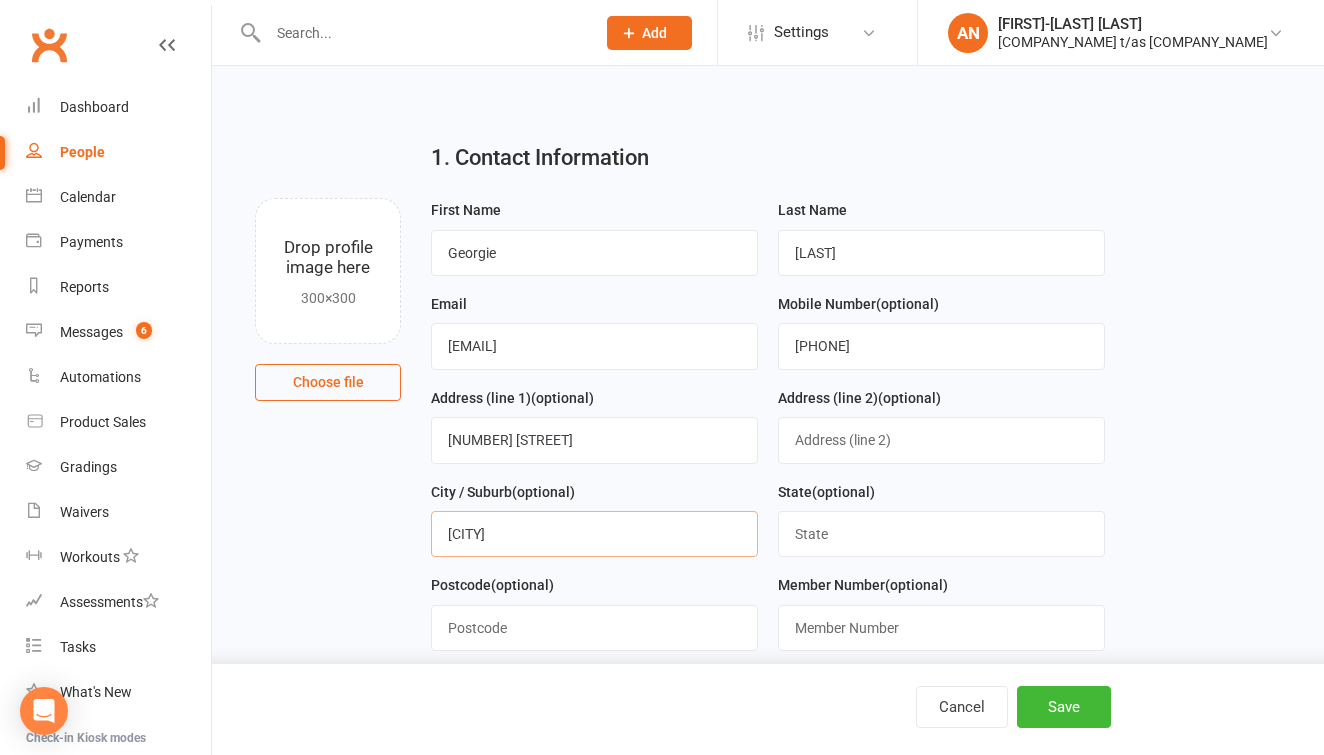 type on "[CITY]" 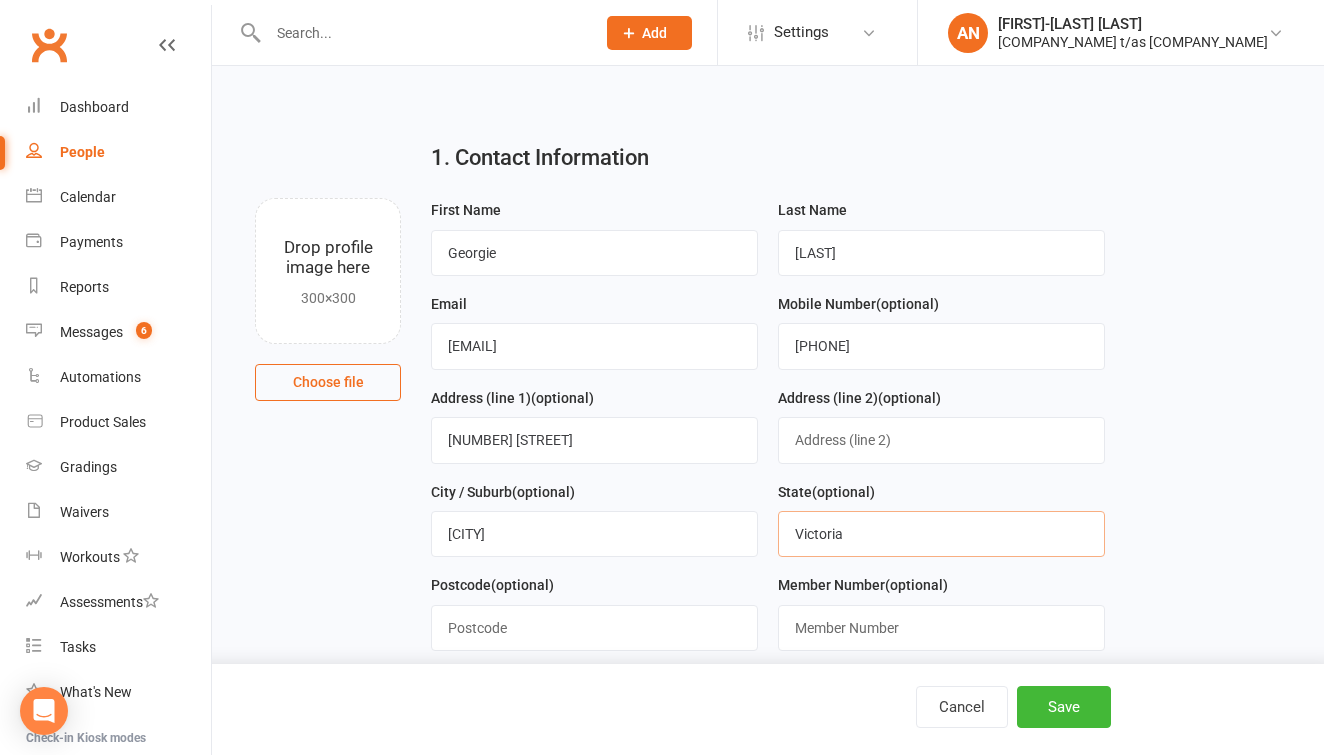 type on "Victoria" 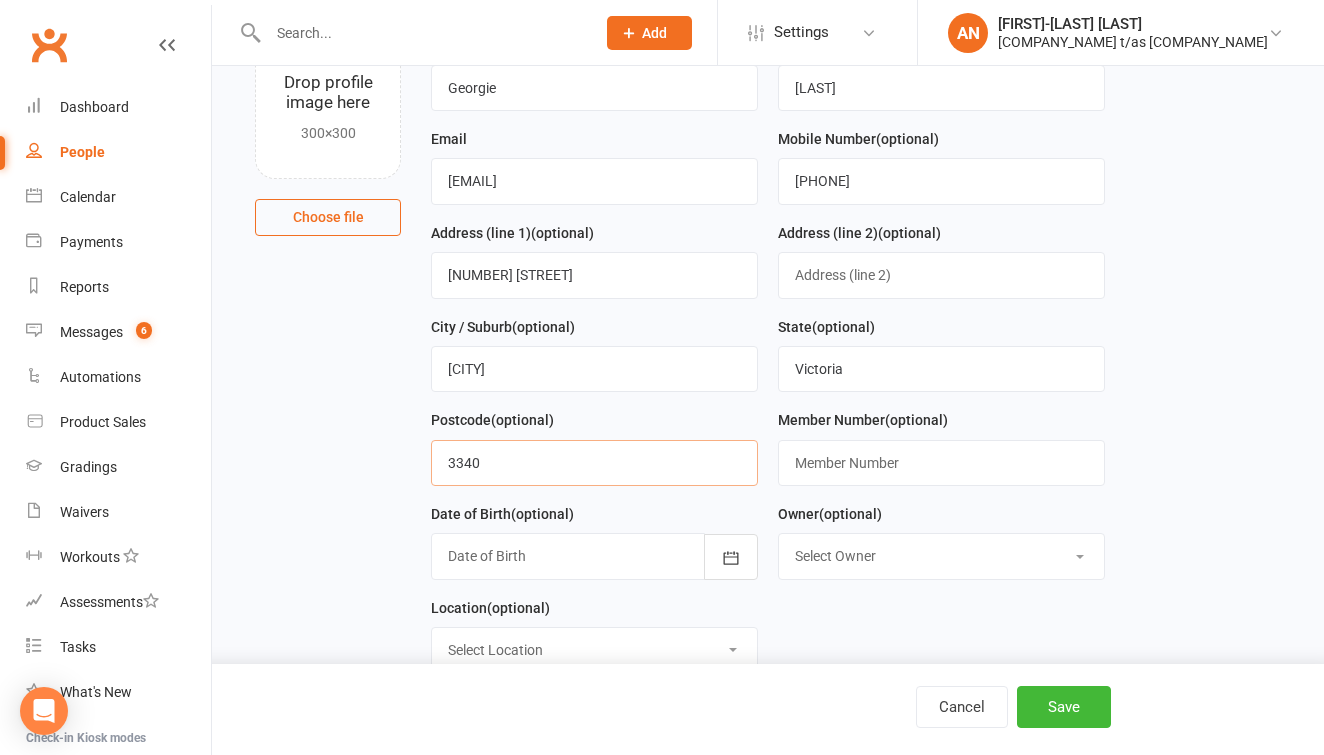 scroll, scrollTop: 198, scrollLeft: 0, axis: vertical 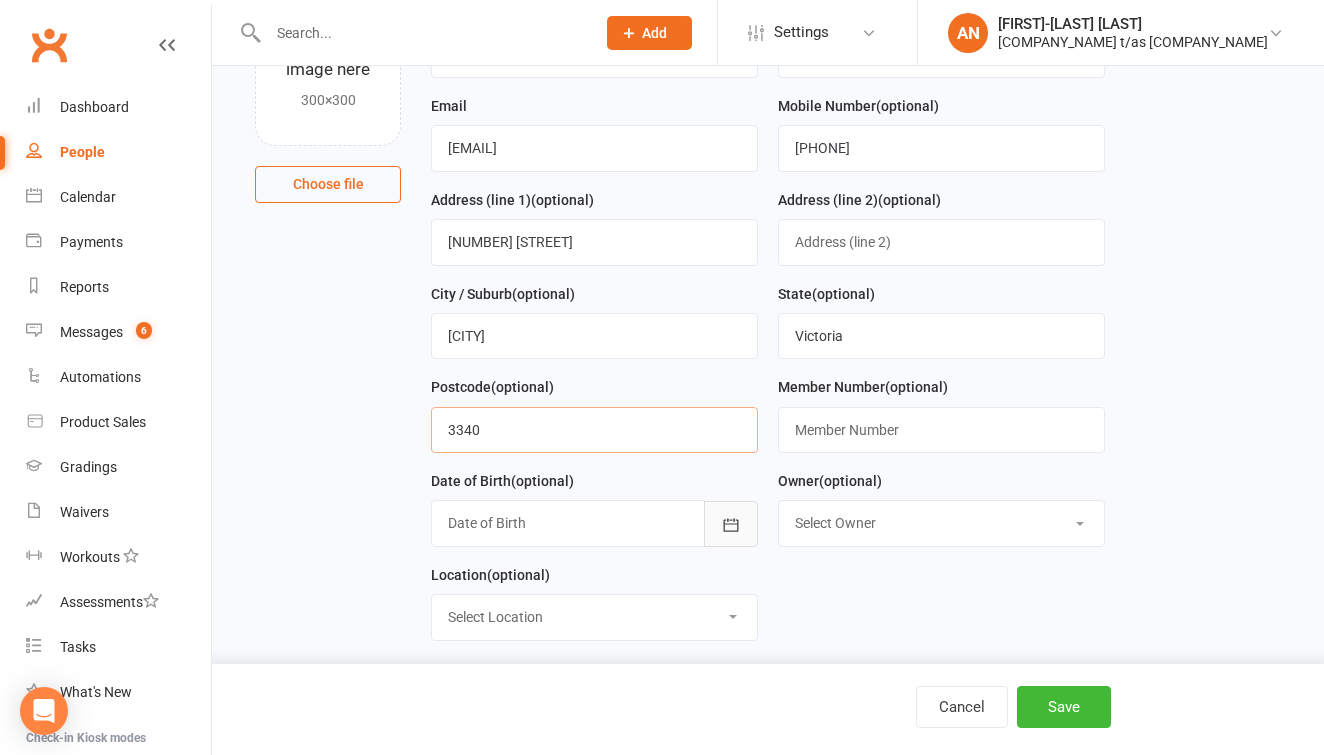 type on "3340" 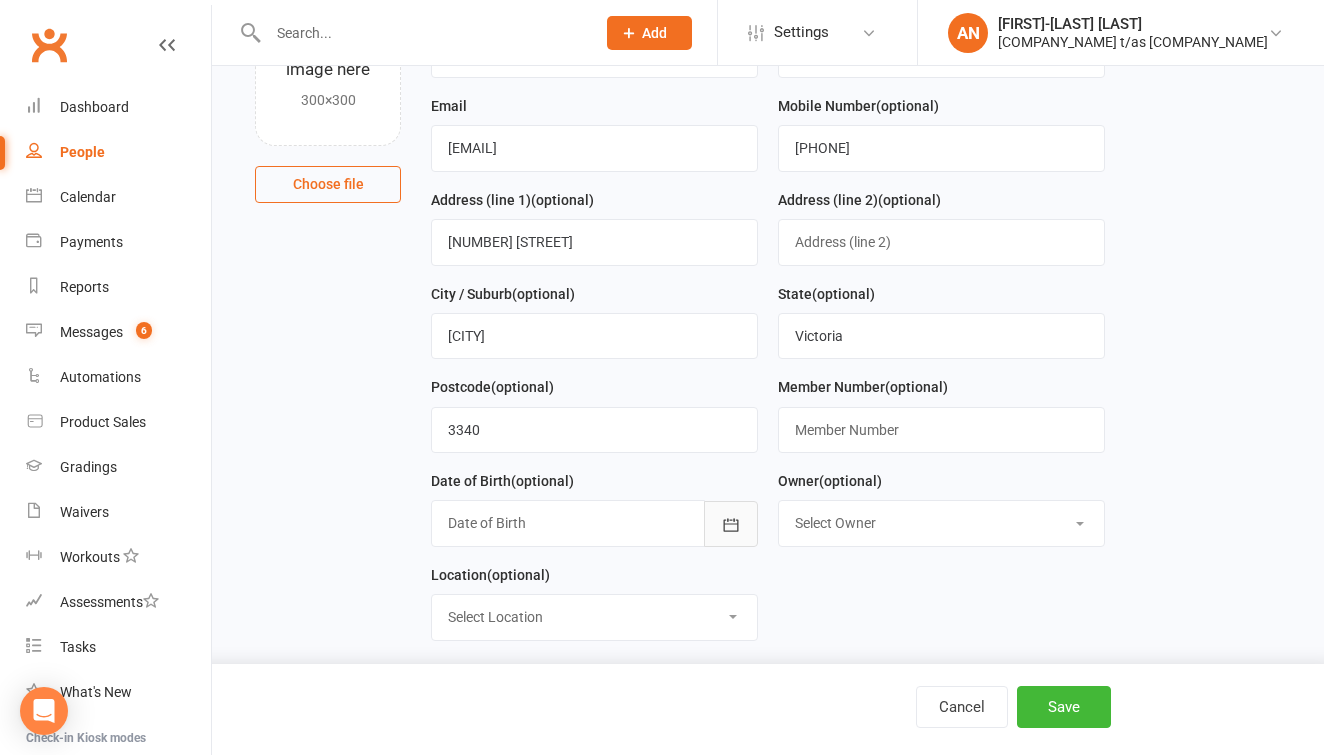 click 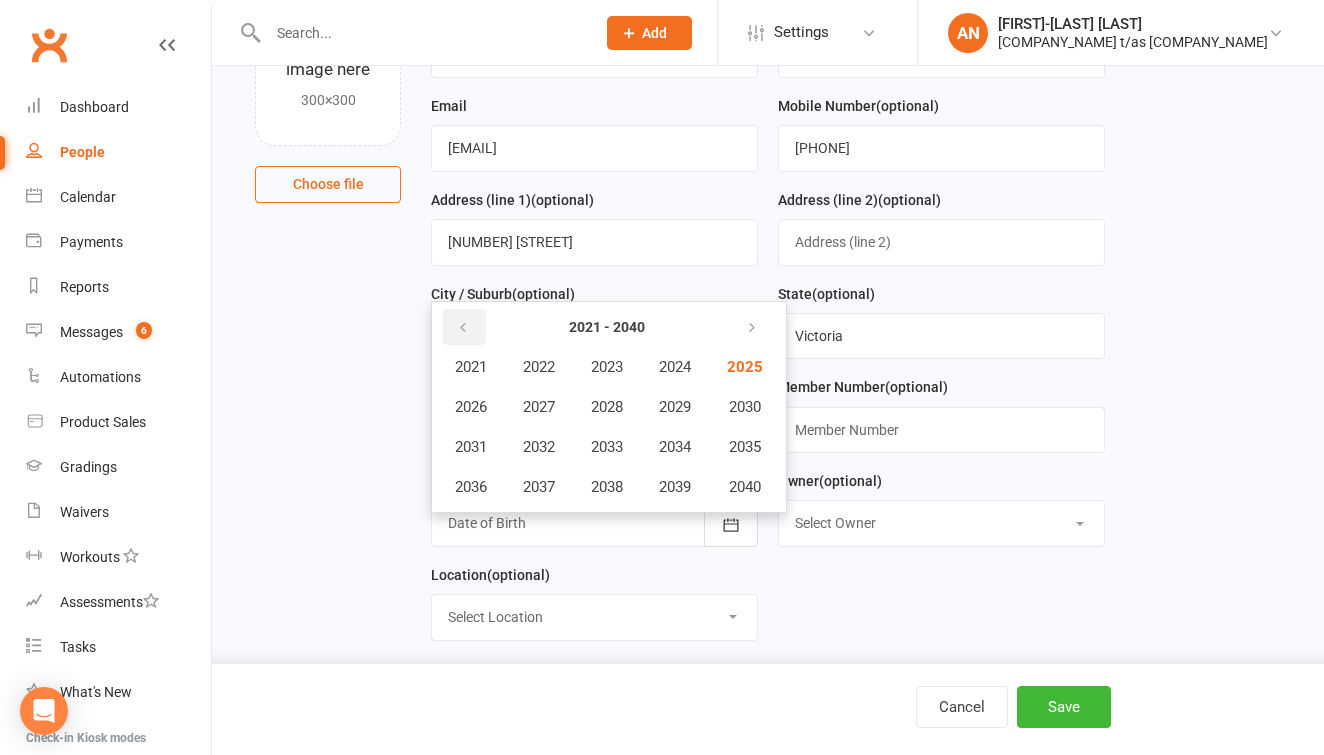 click at bounding box center [463, 328] 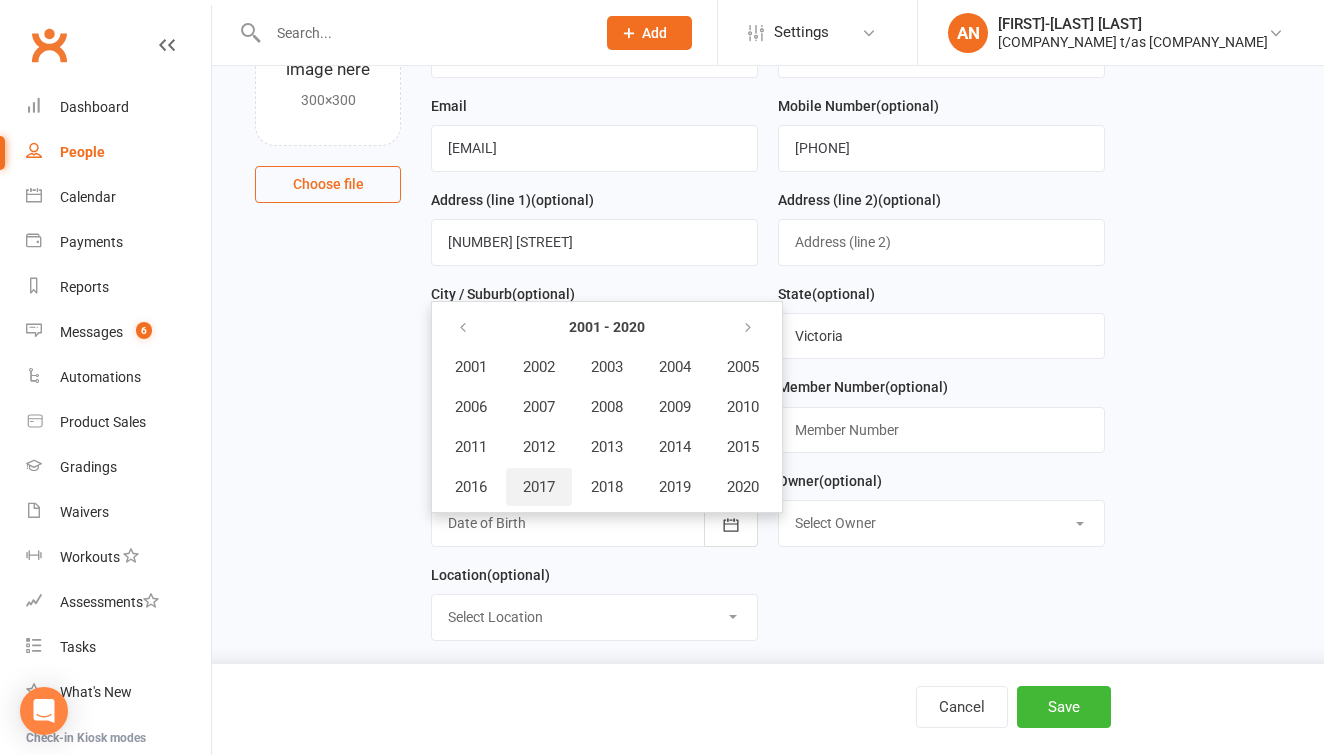 click on "2017" at bounding box center (539, 487) 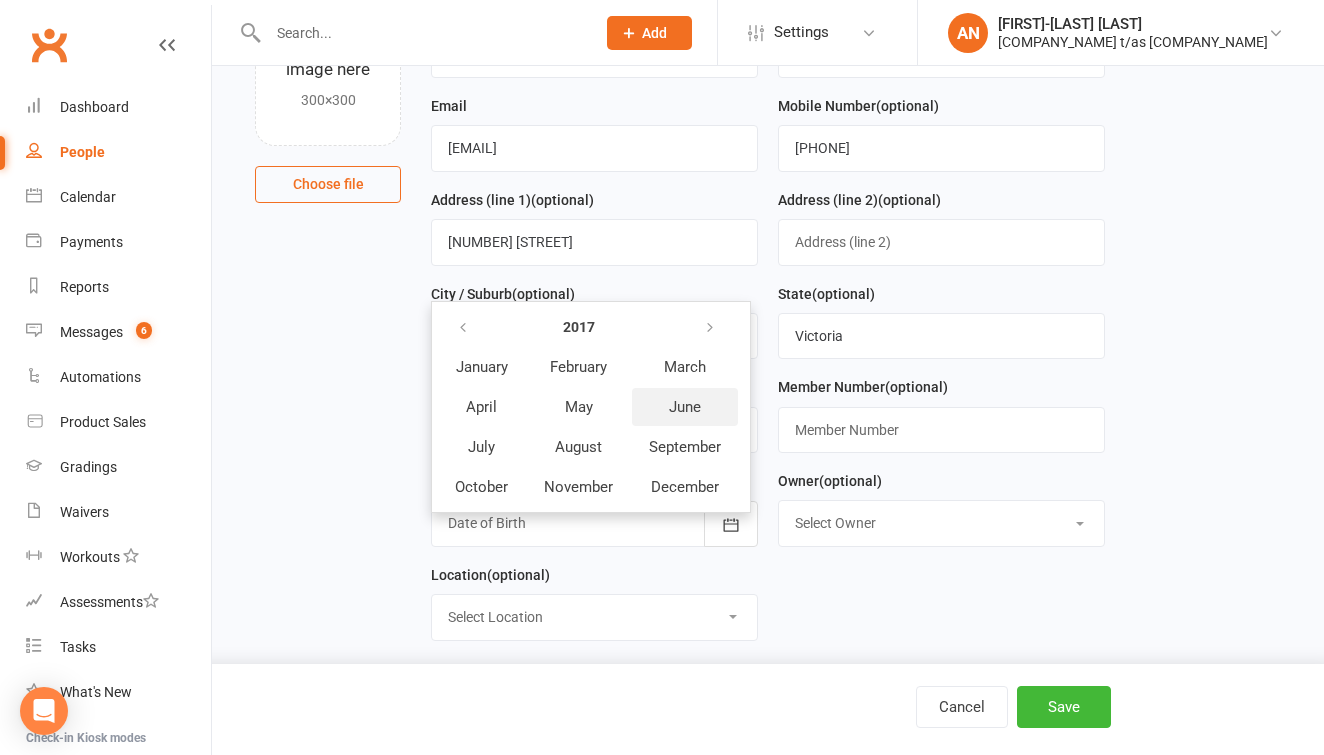 click on "June" at bounding box center [685, 407] 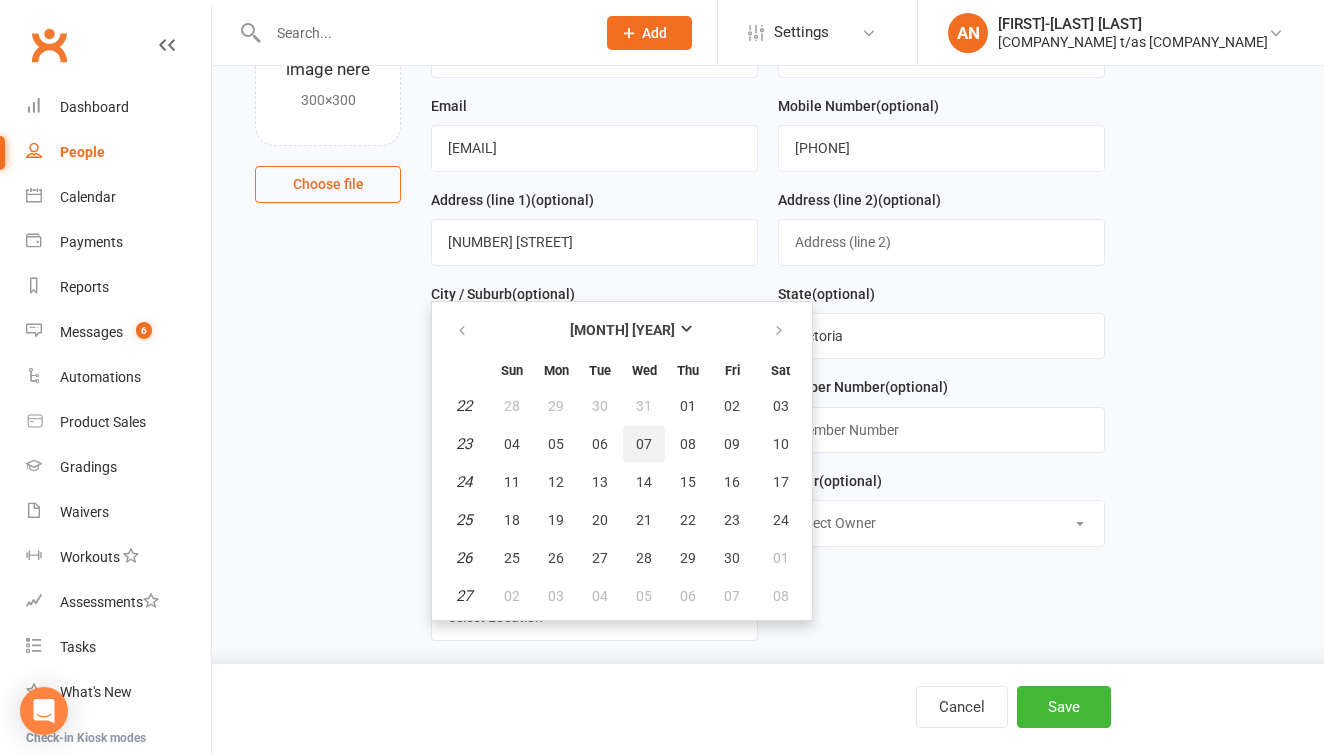 click on "07" at bounding box center [644, 444] 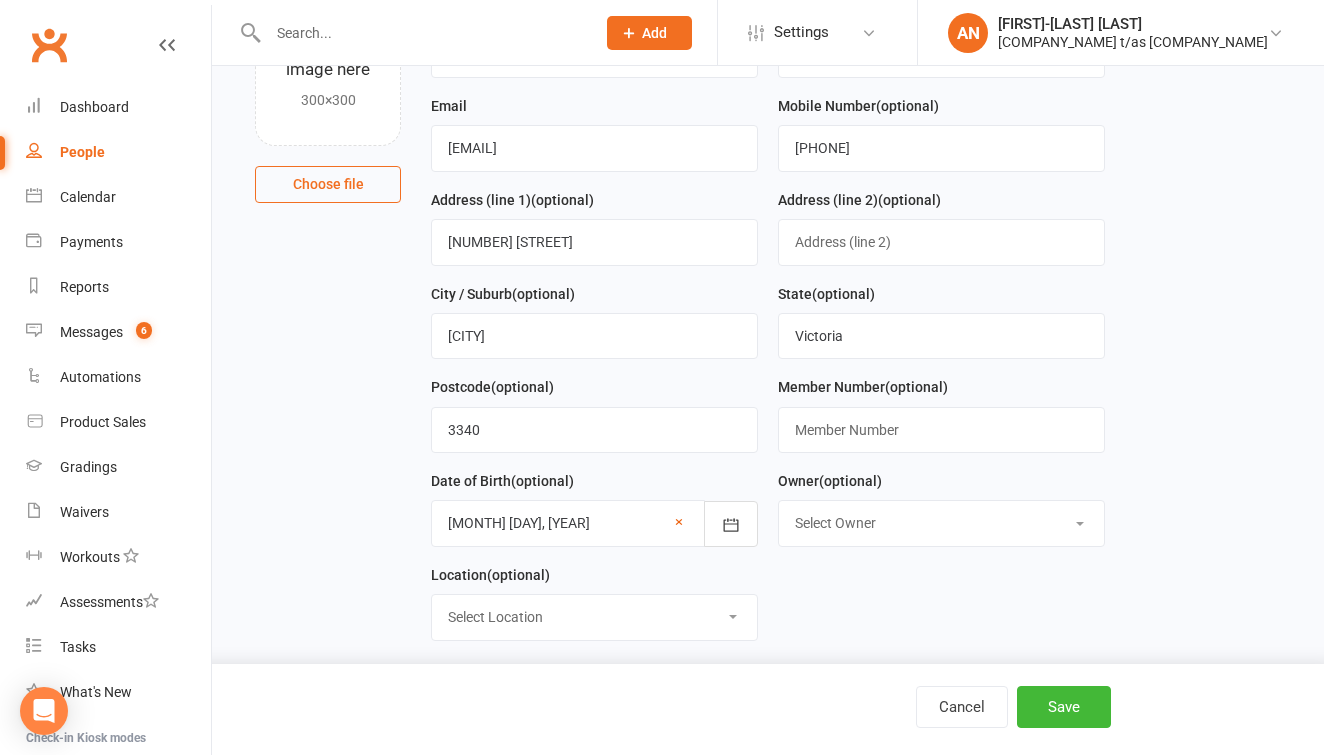 select on "0" 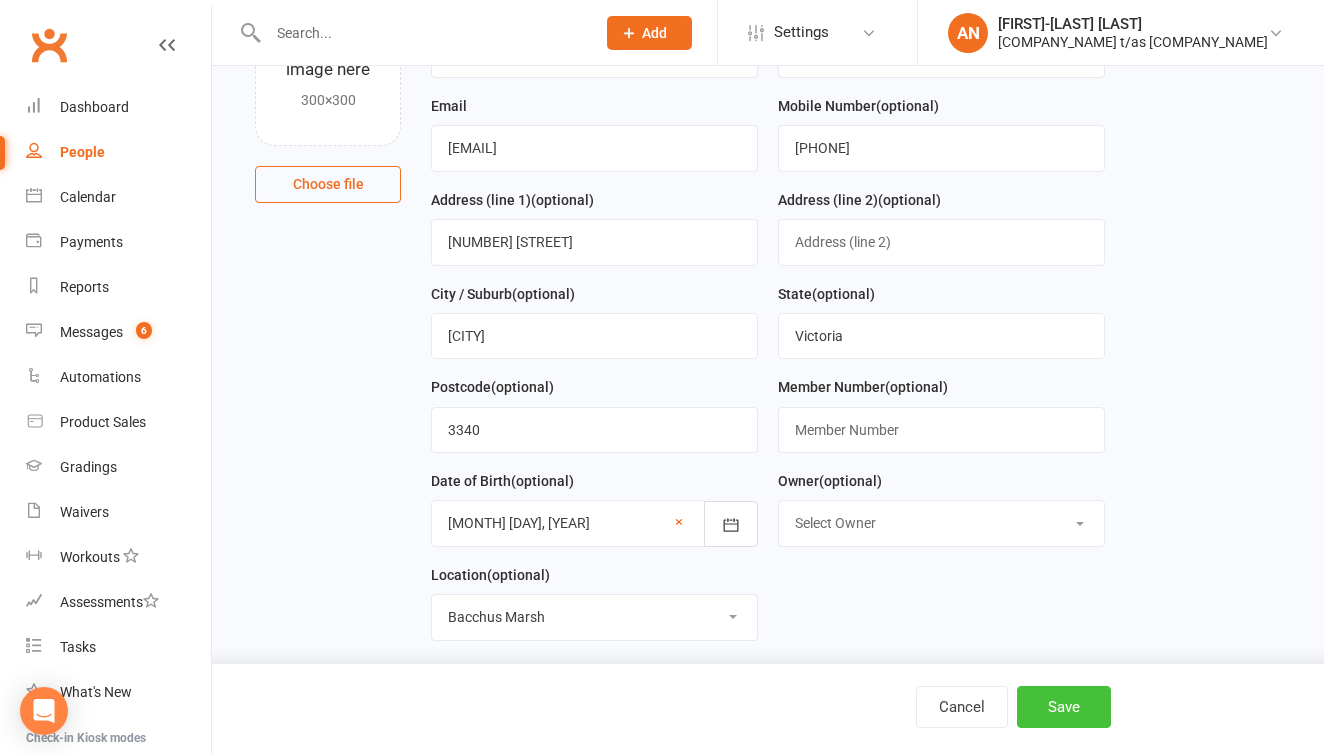 click on "Save" at bounding box center [1064, 707] 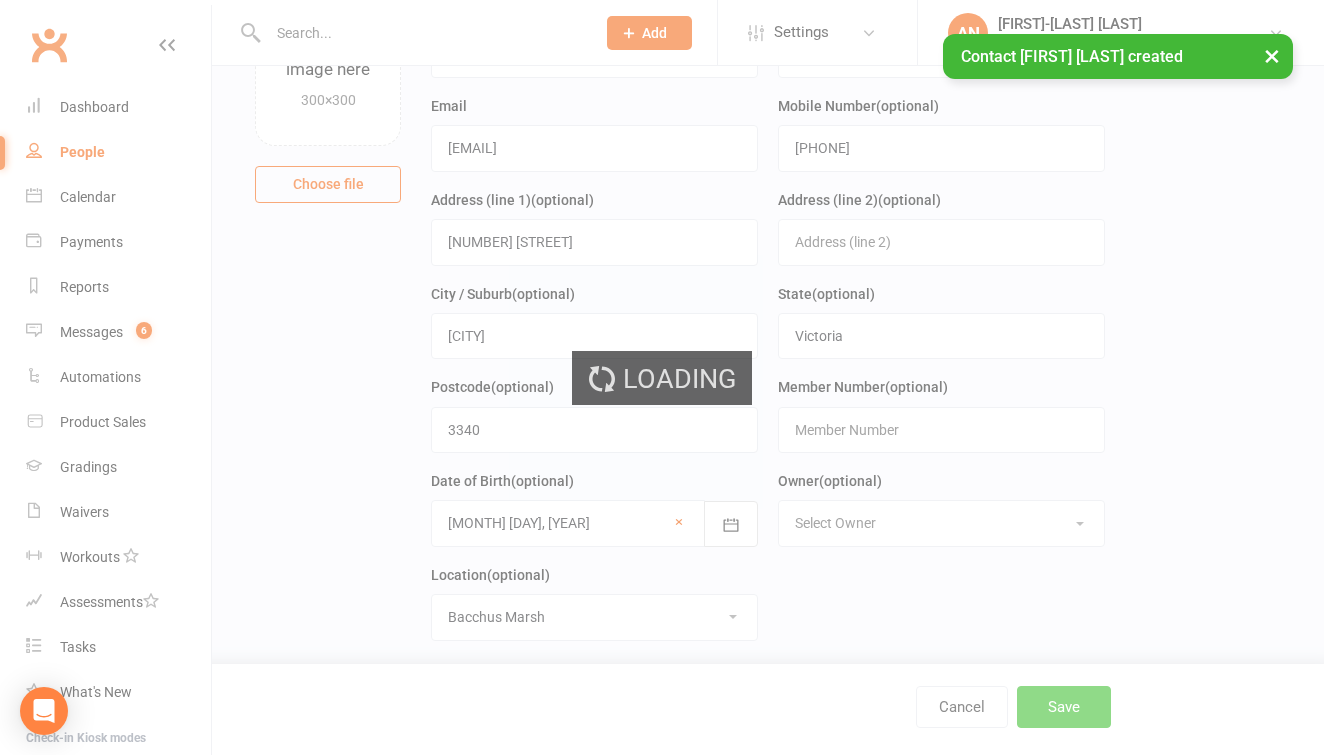 scroll, scrollTop: 0, scrollLeft: 0, axis: both 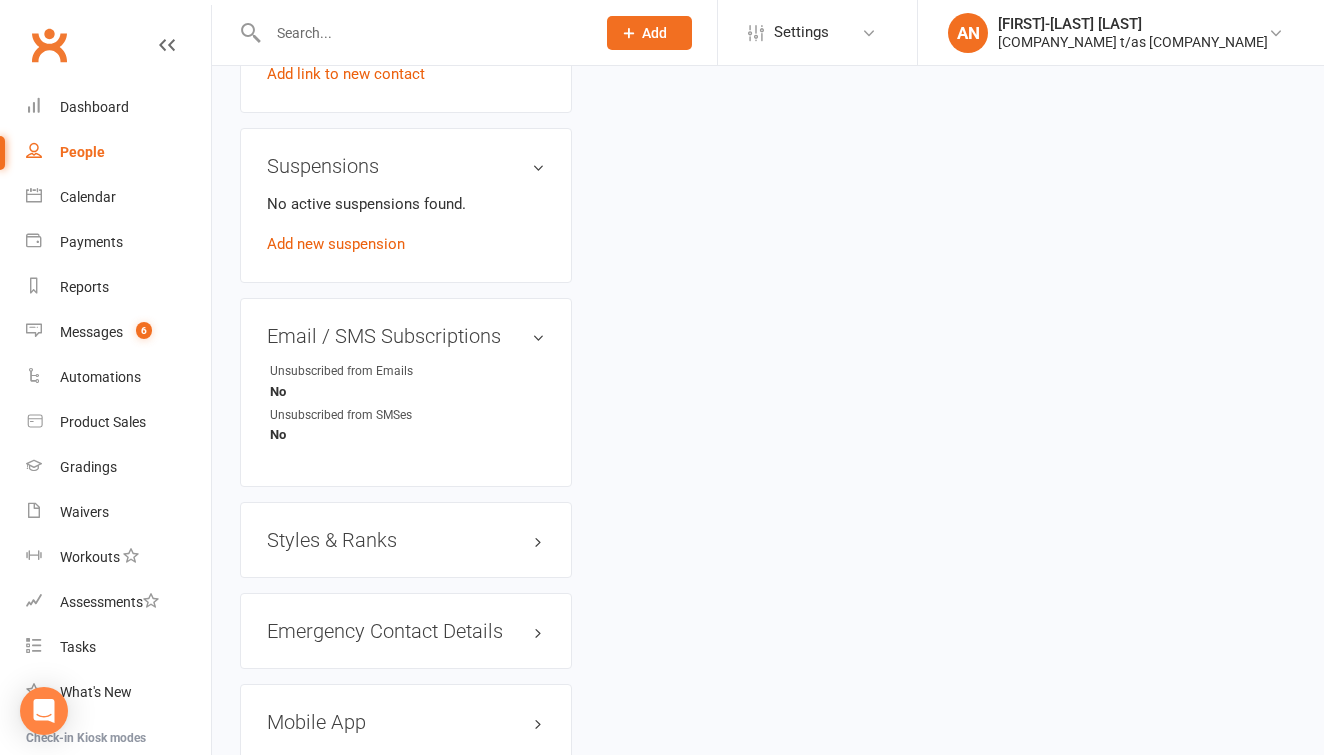 click on "Styles & Ranks" at bounding box center (406, 540) 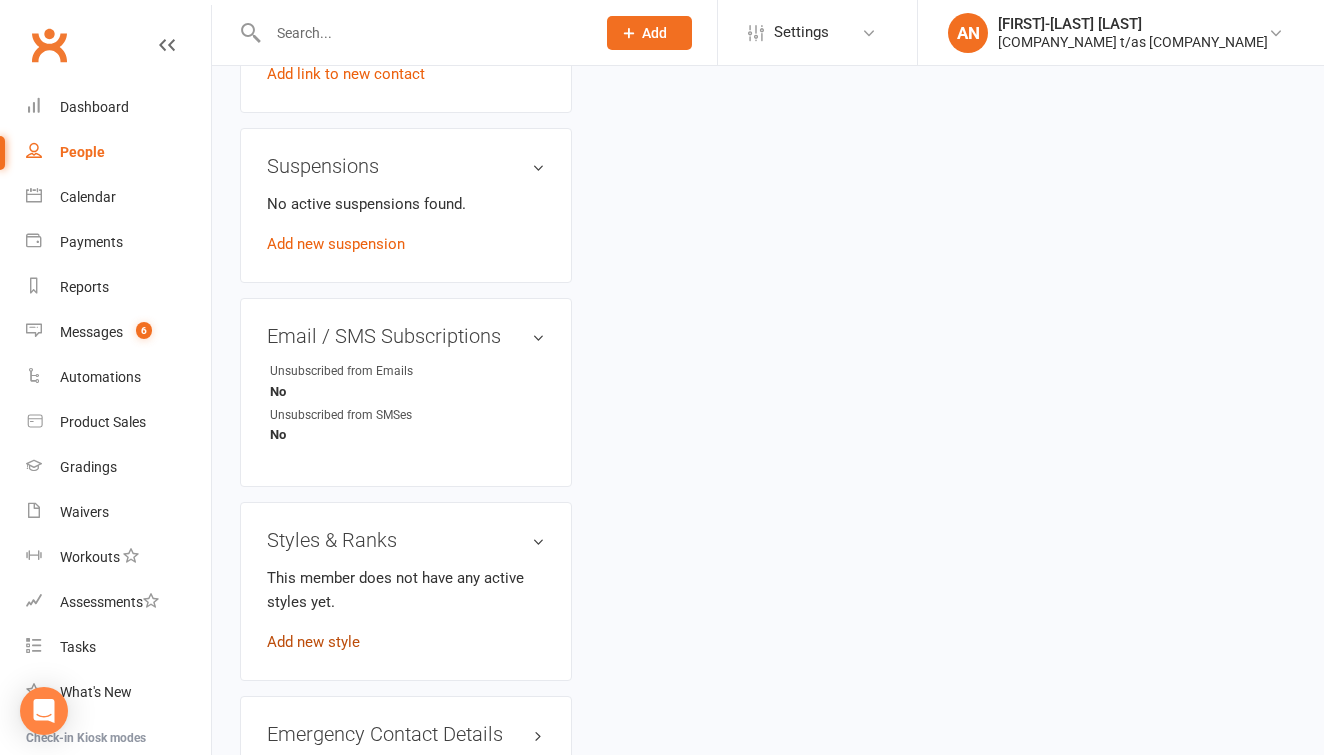 click on "Add new style" at bounding box center [313, 642] 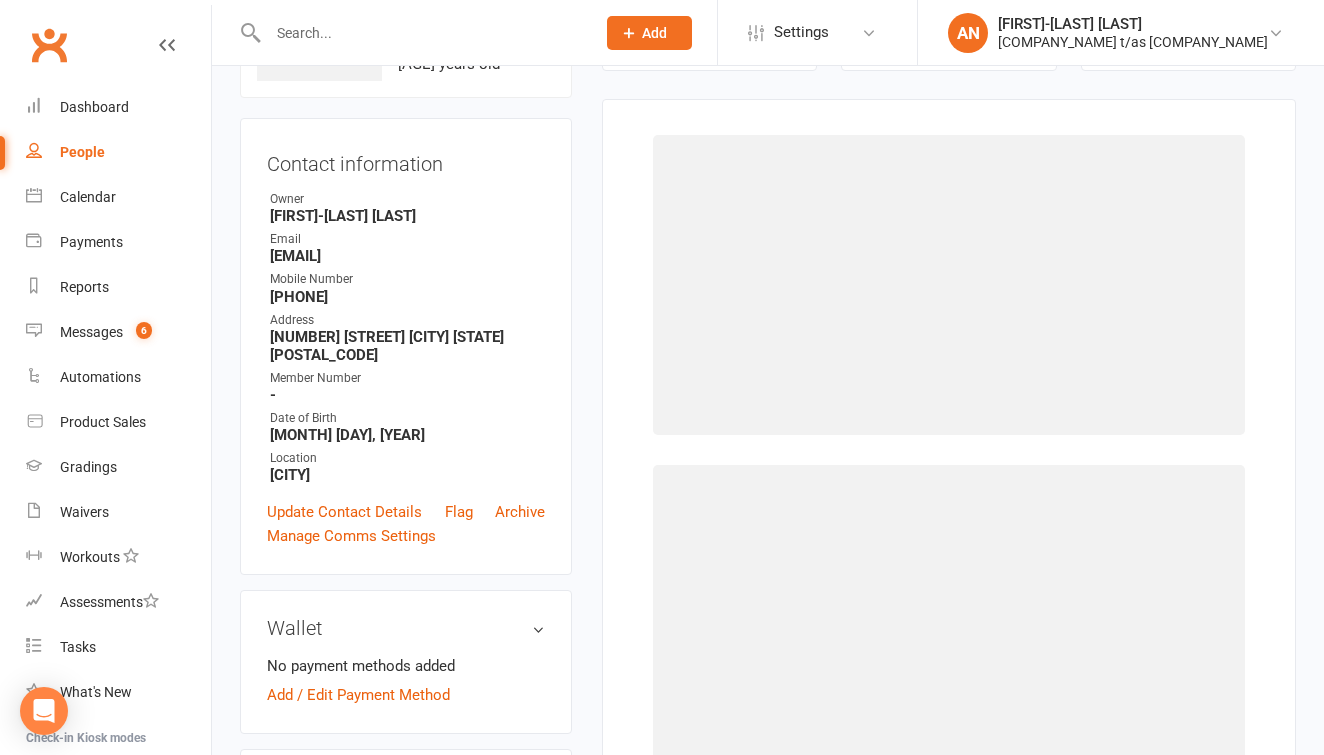 scroll, scrollTop: 153, scrollLeft: 0, axis: vertical 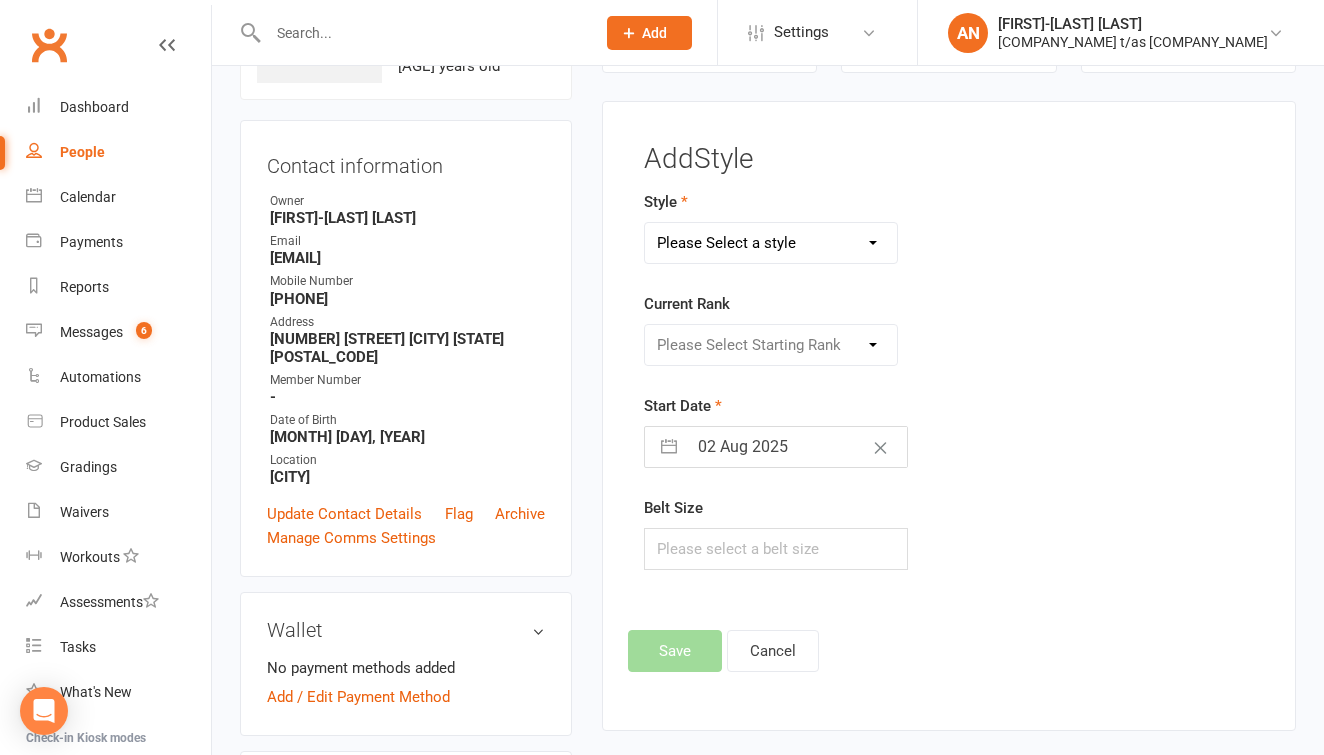select on "[NUMBER]" 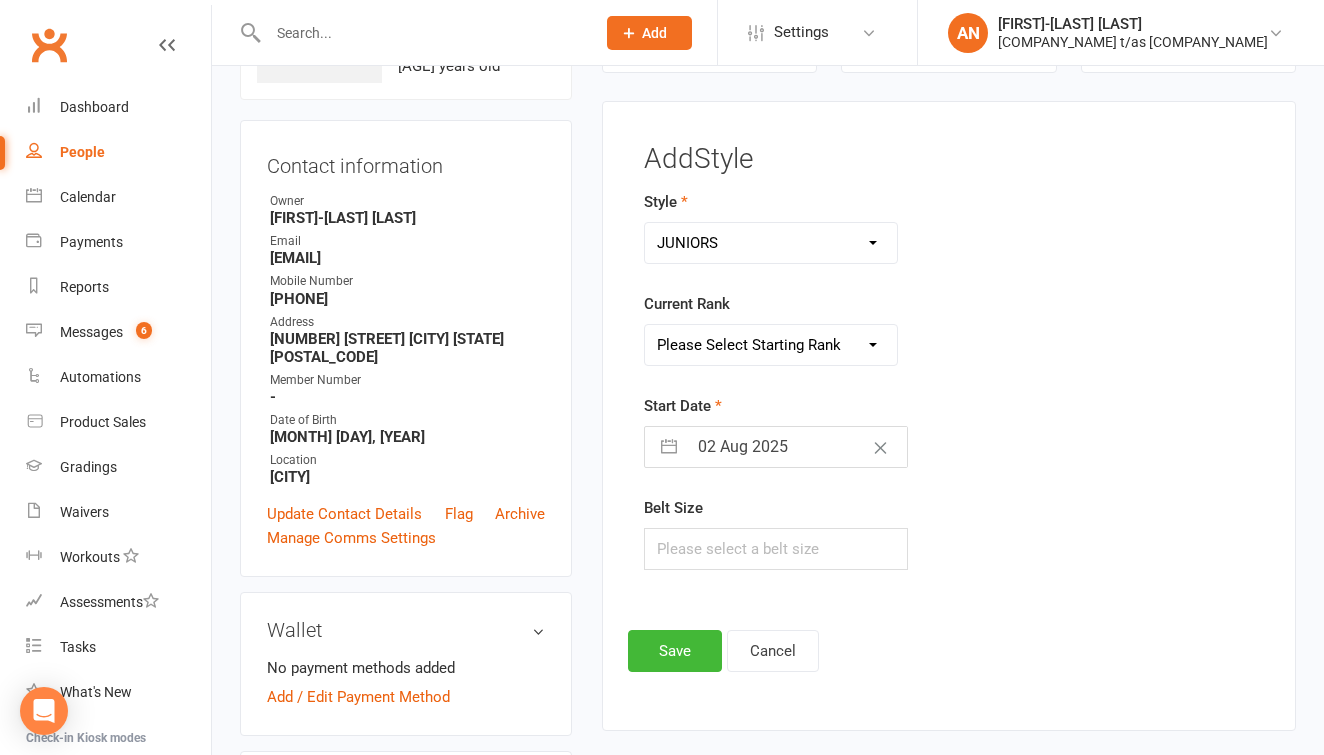 select on "42585" 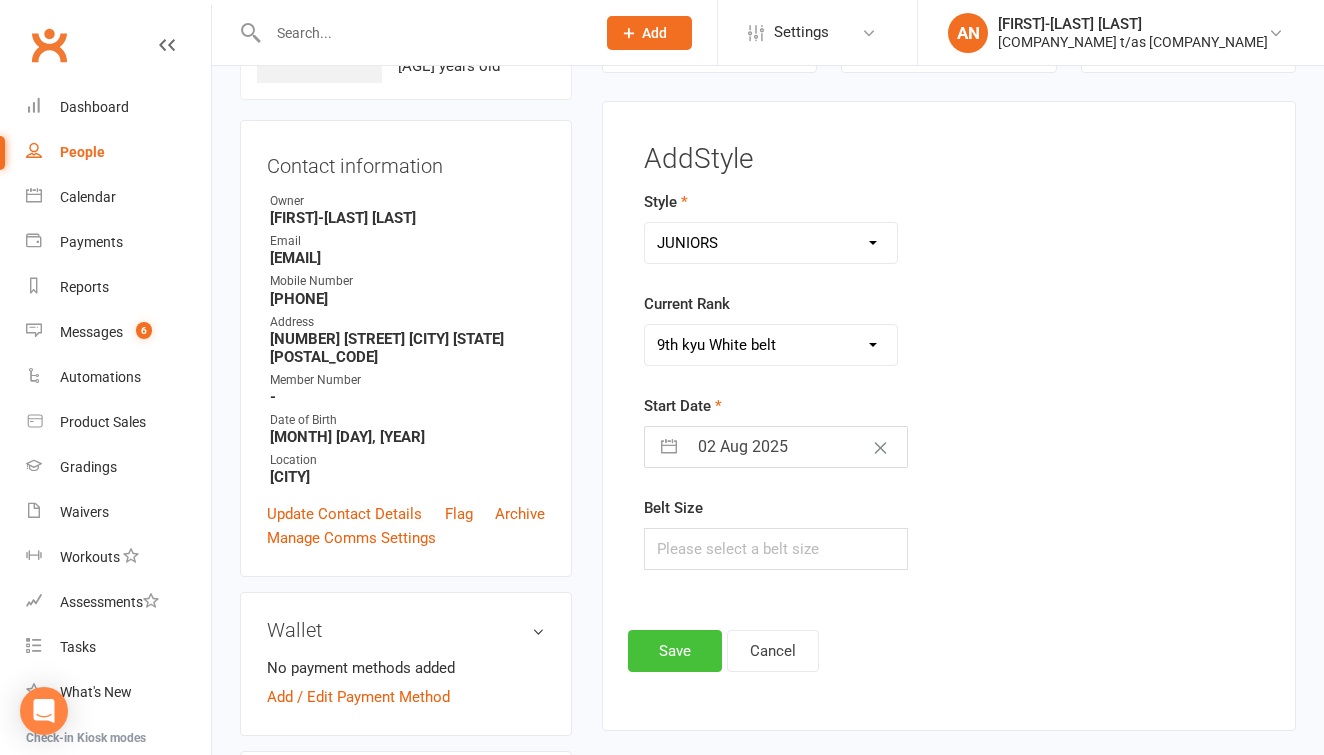 click on "Save" at bounding box center [675, 651] 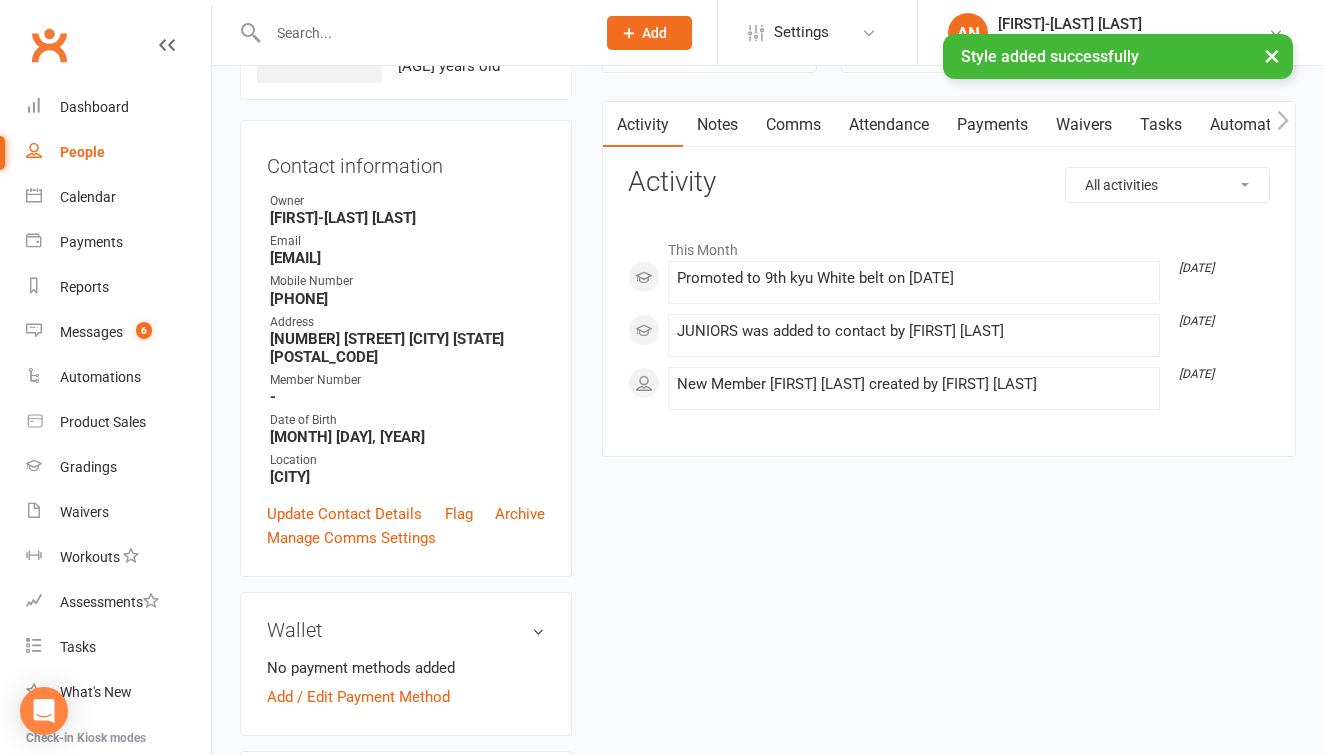 click on "Waivers" at bounding box center [1084, 125] 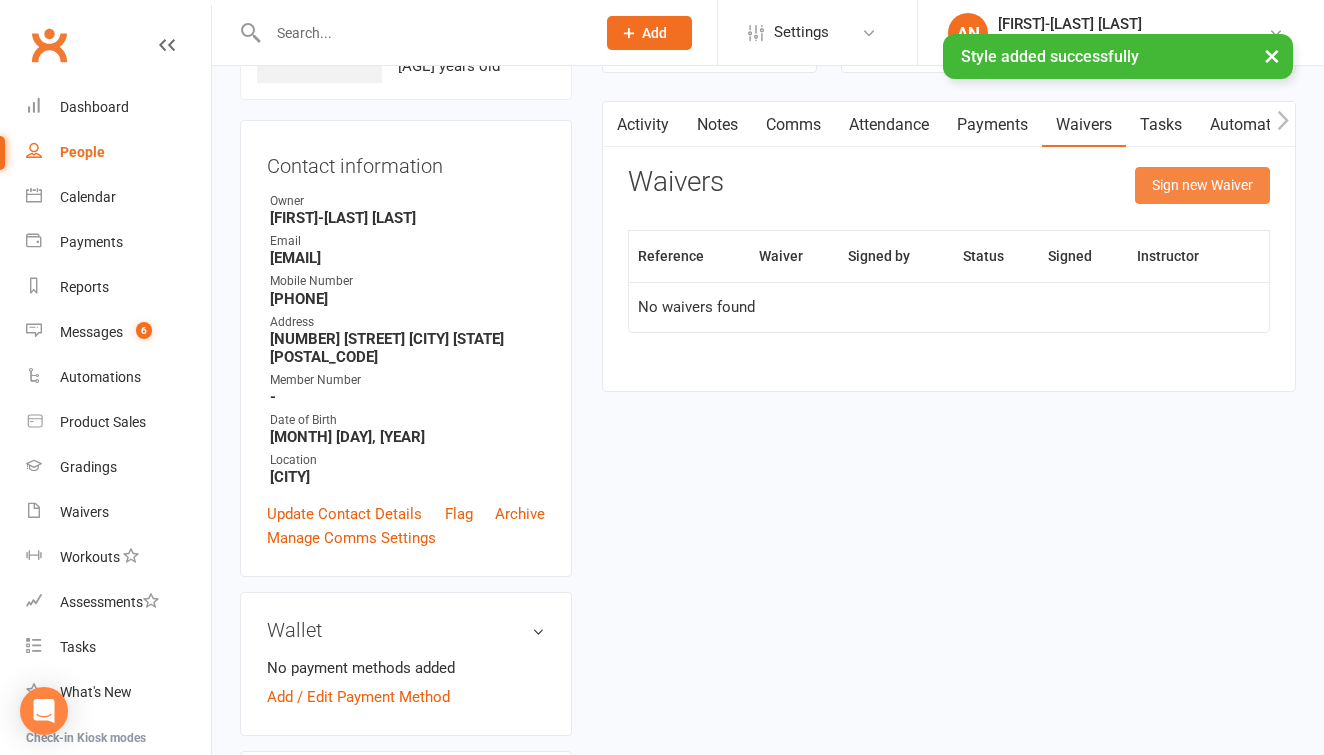 click on "Sign new Waiver" at bounding box center (1202, 185) 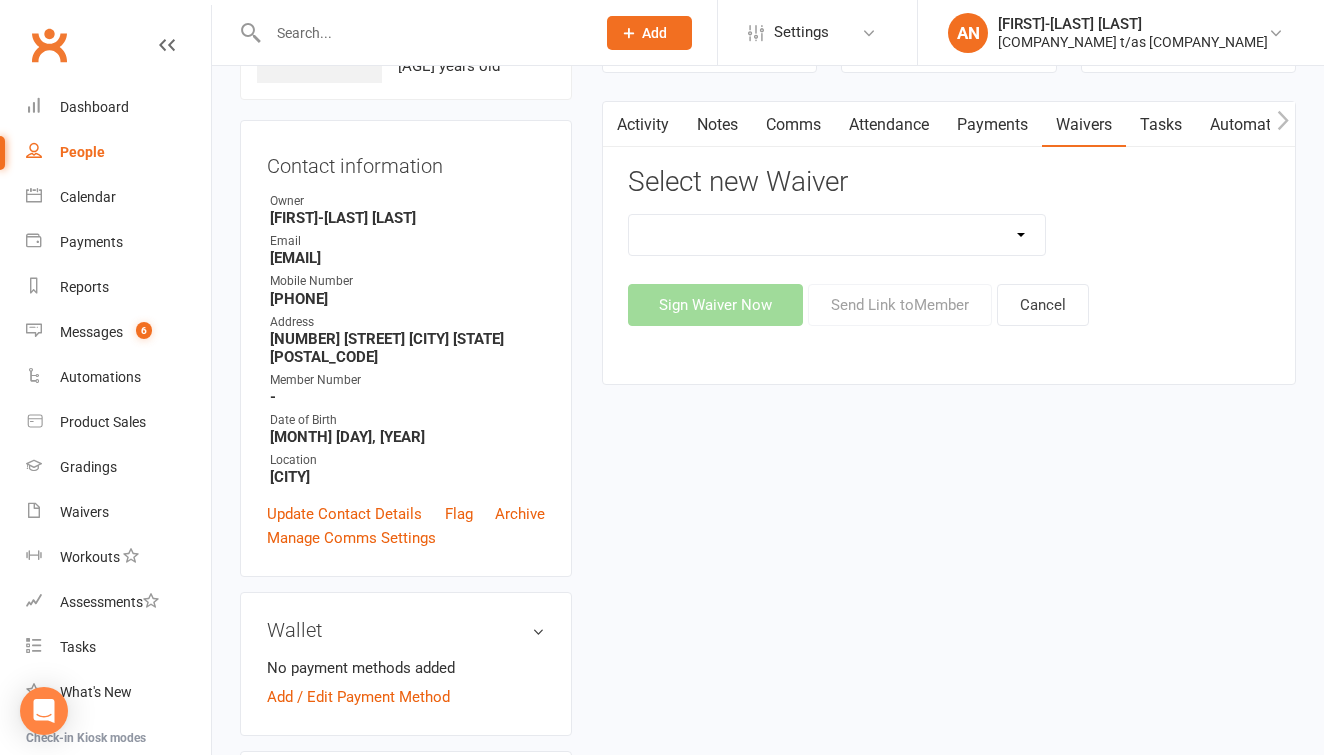 select on "[NUMBER]" 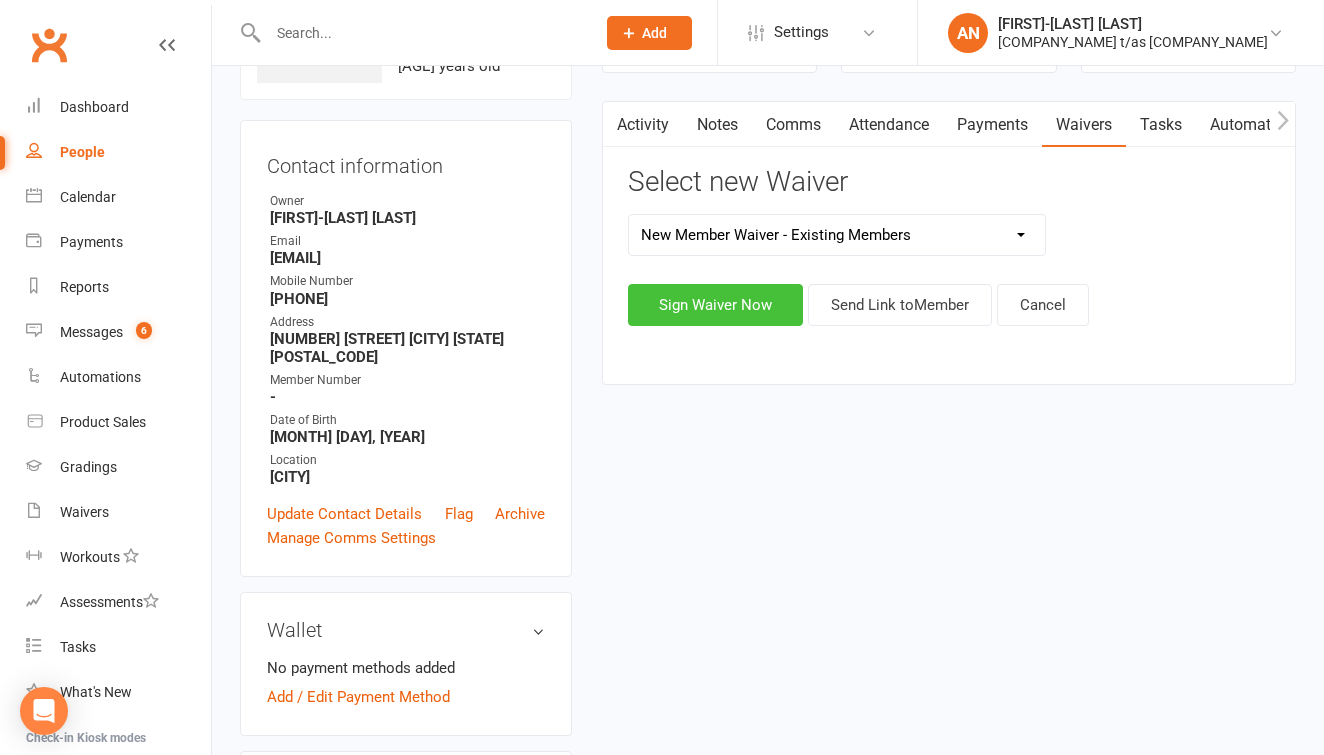 click on "Sign Waiver Now" at bounding box center [715, 305] 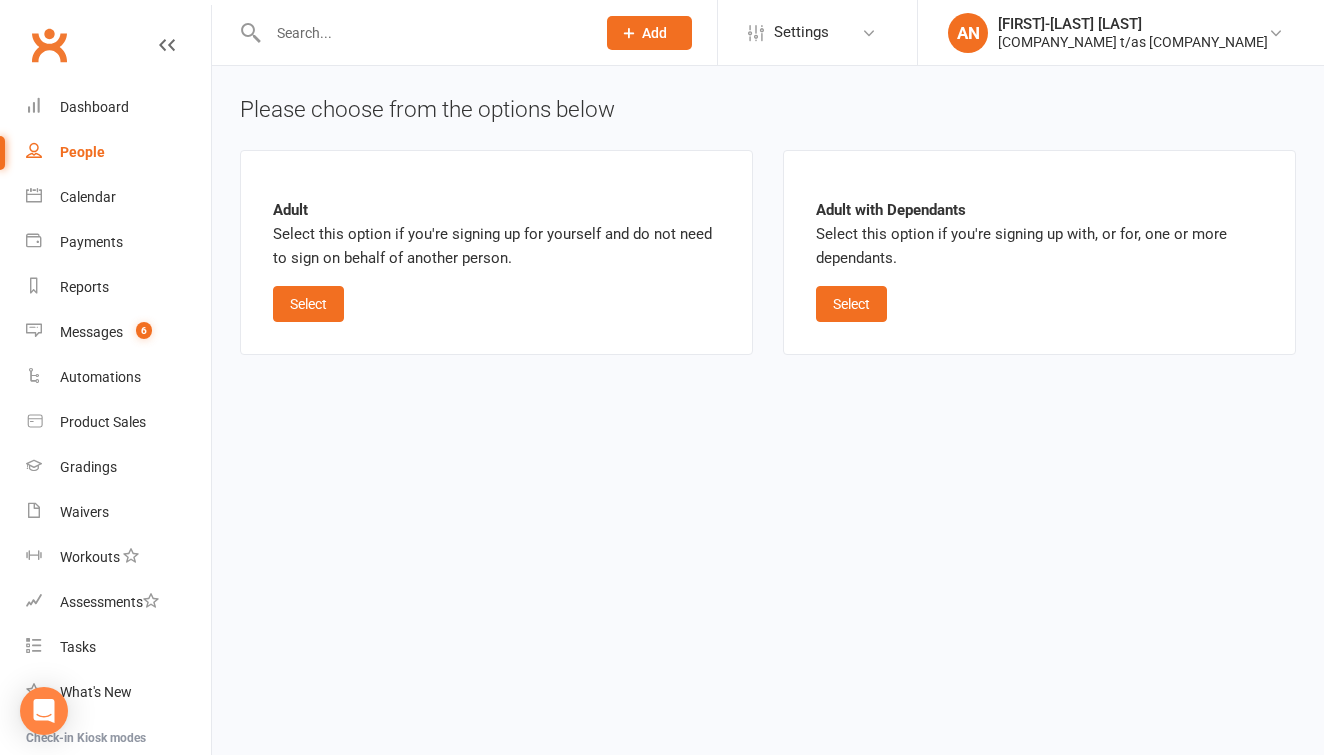 scroll, scrollTop: 0, scrollLeft: 0, axis: both 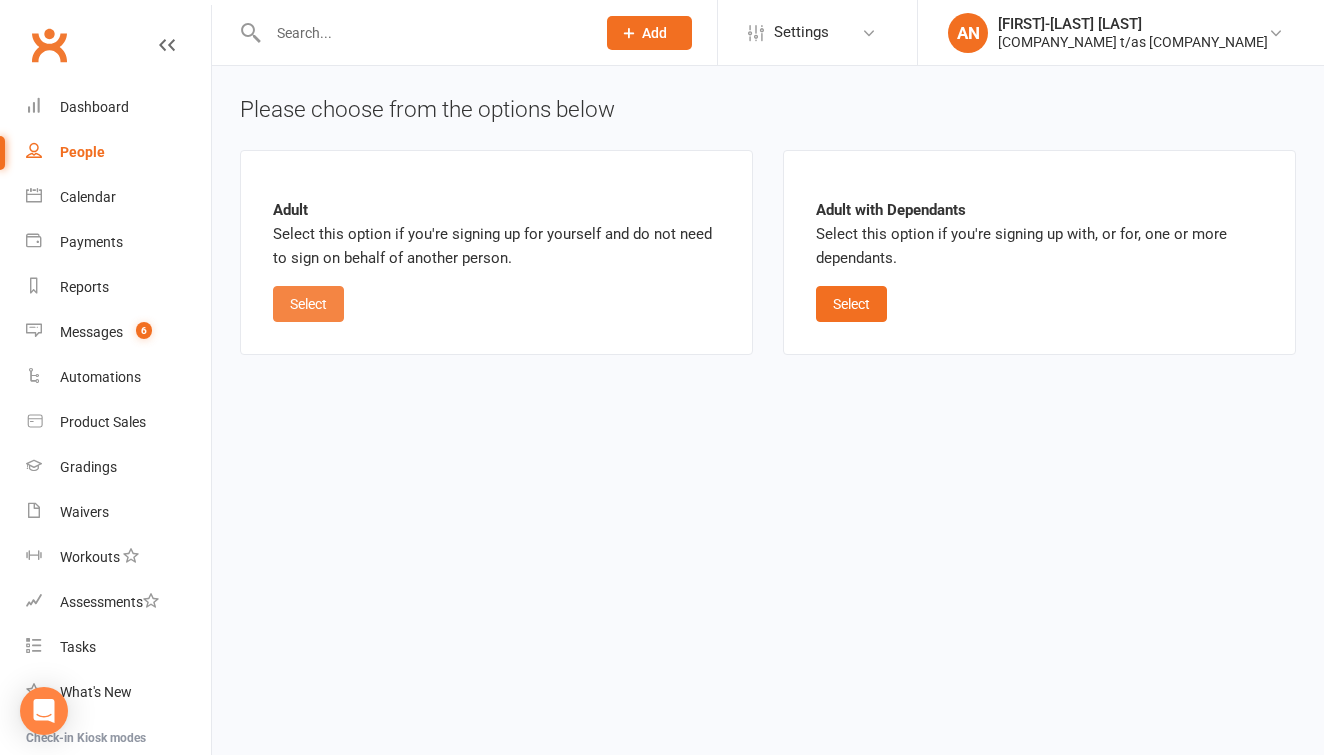 click on "Select" at bounding box center [308, 304] 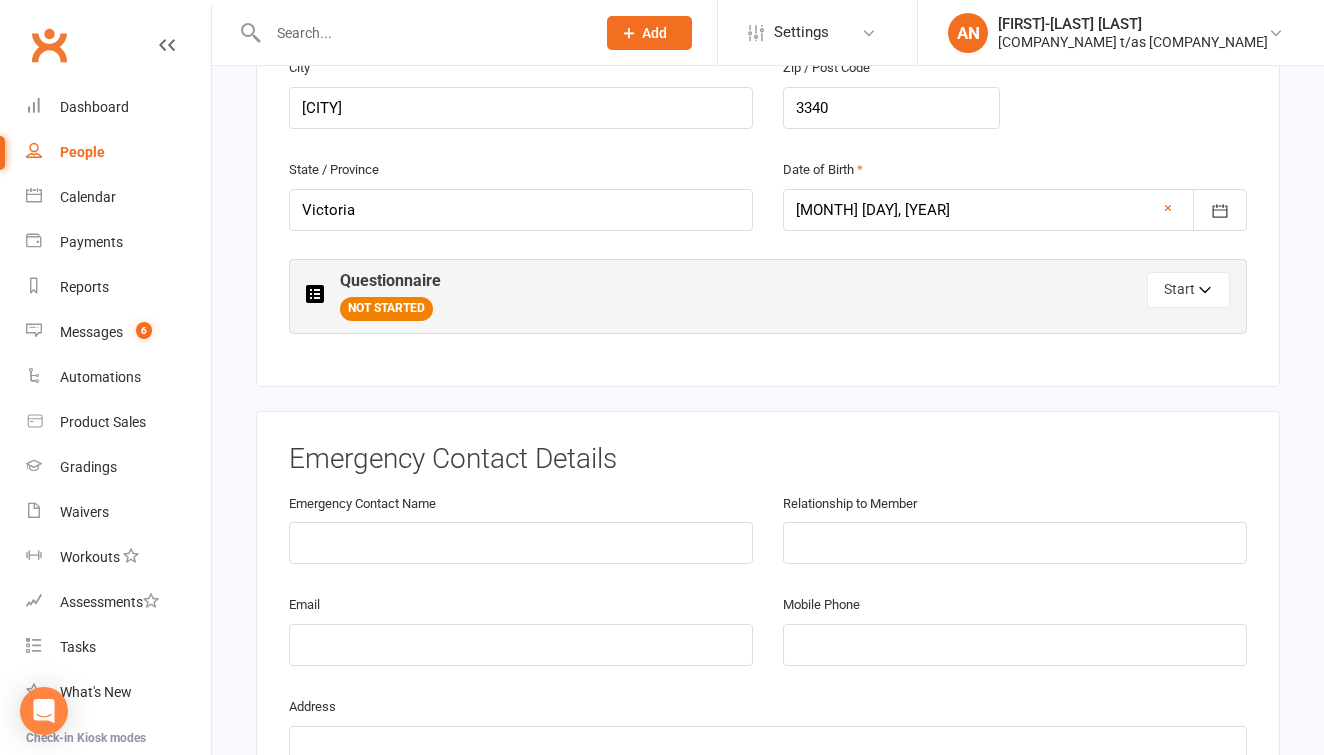 scroll, scrollTop: 747, scrollLeft: 0, axis: vertical 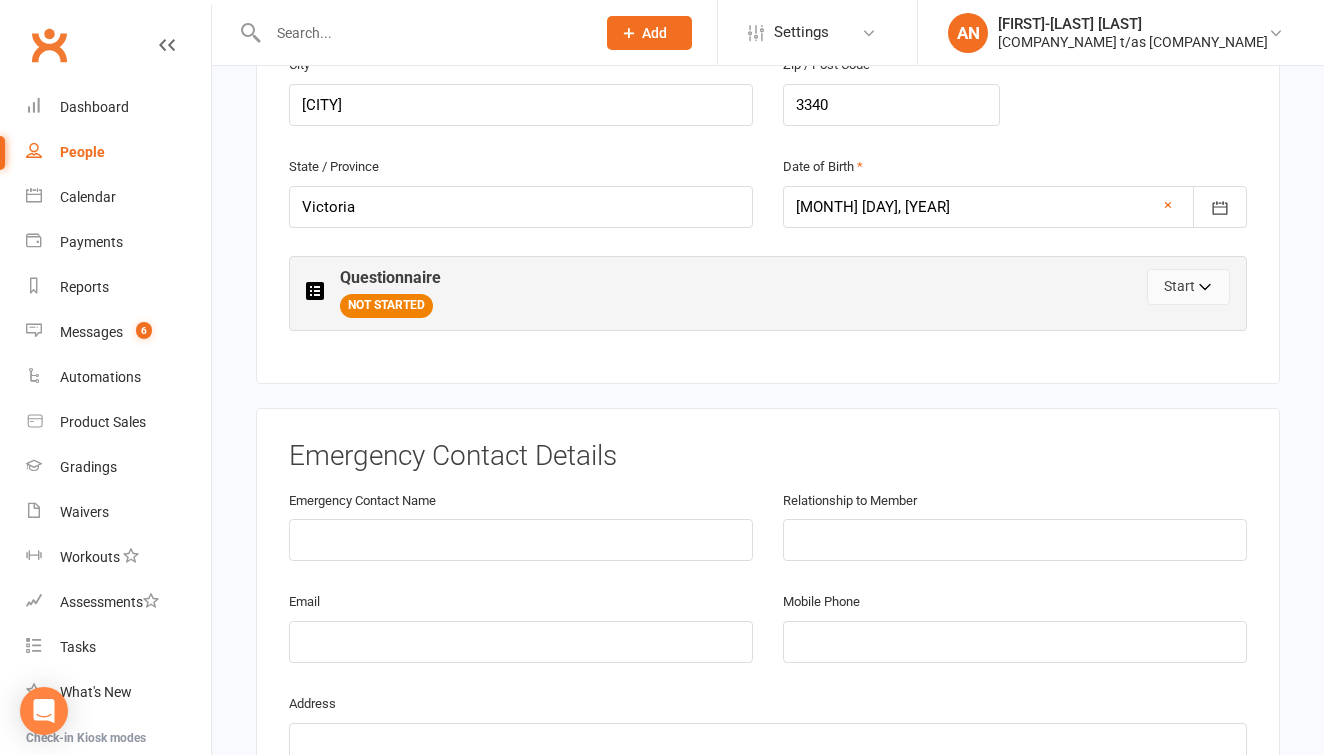 click on "Start" at bounding box center (1188, 287) 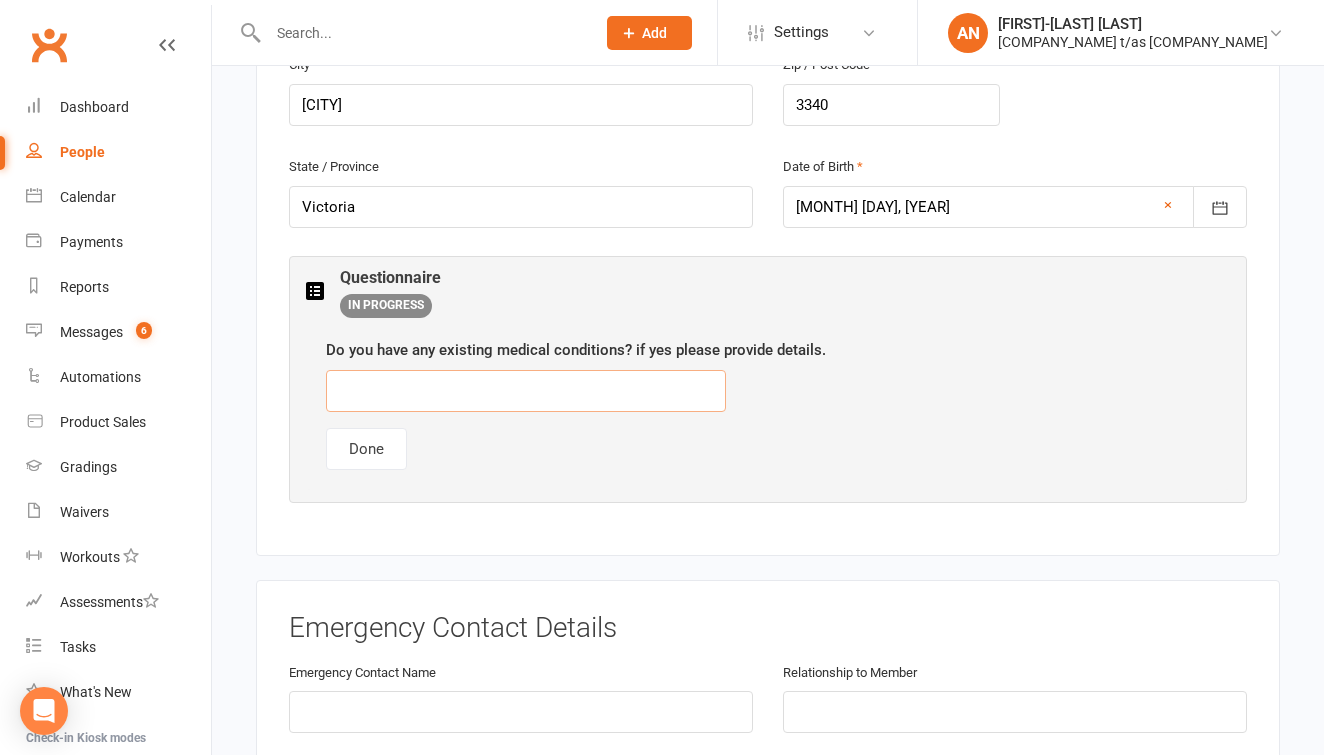 click at bounding box center (526, 391) 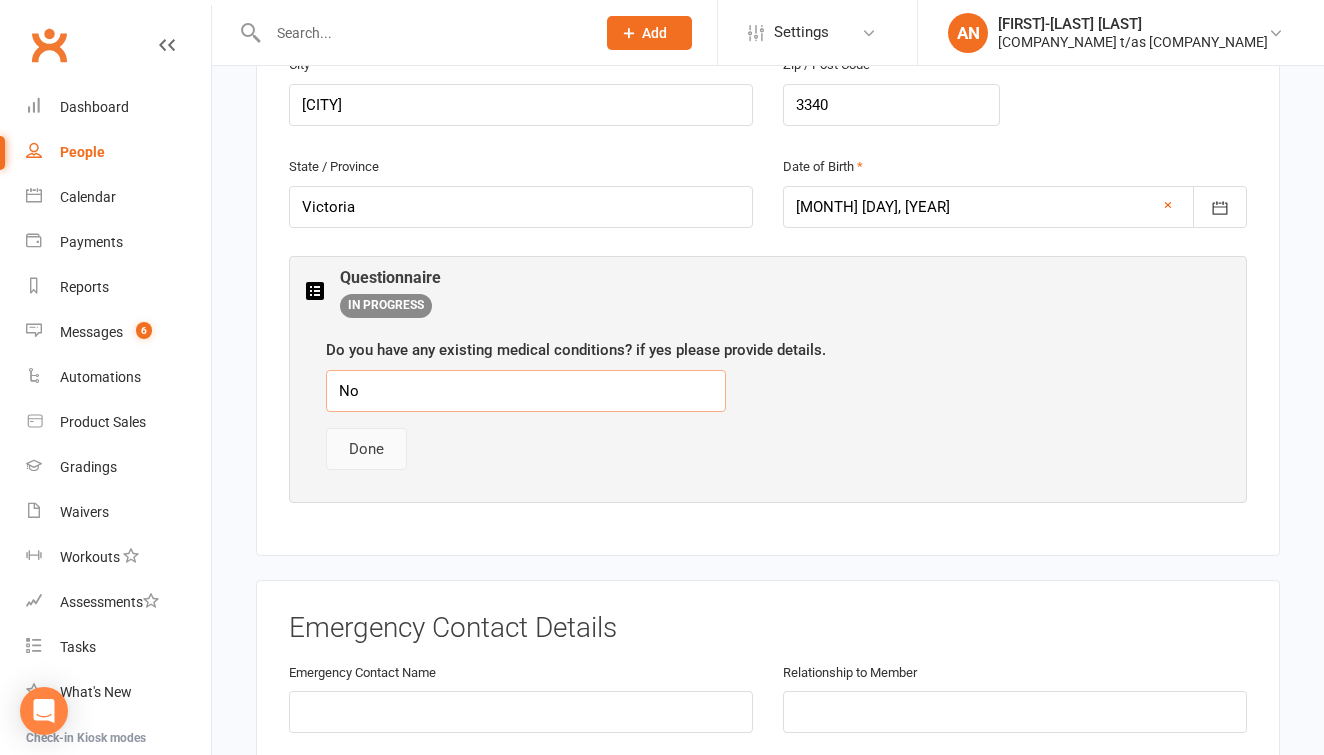 type on "No" 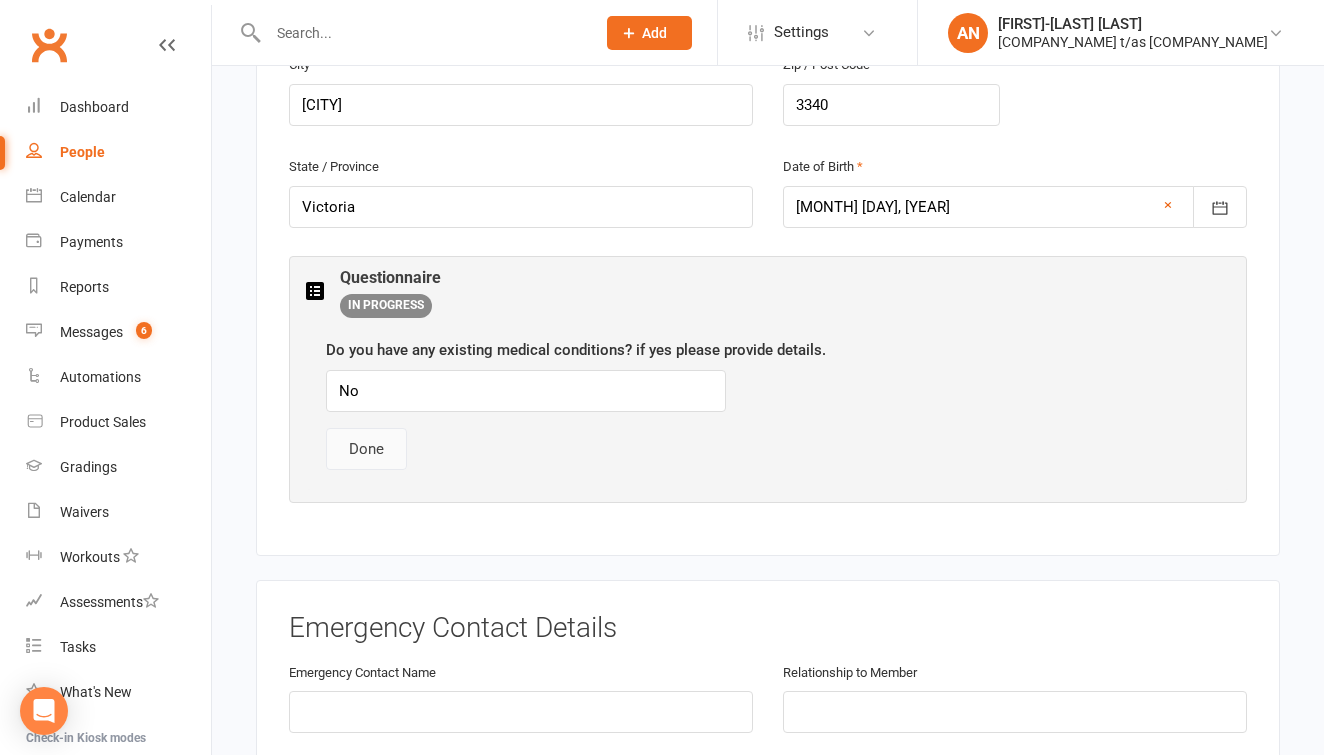 click on "Done" at bounding box center [366, 449] 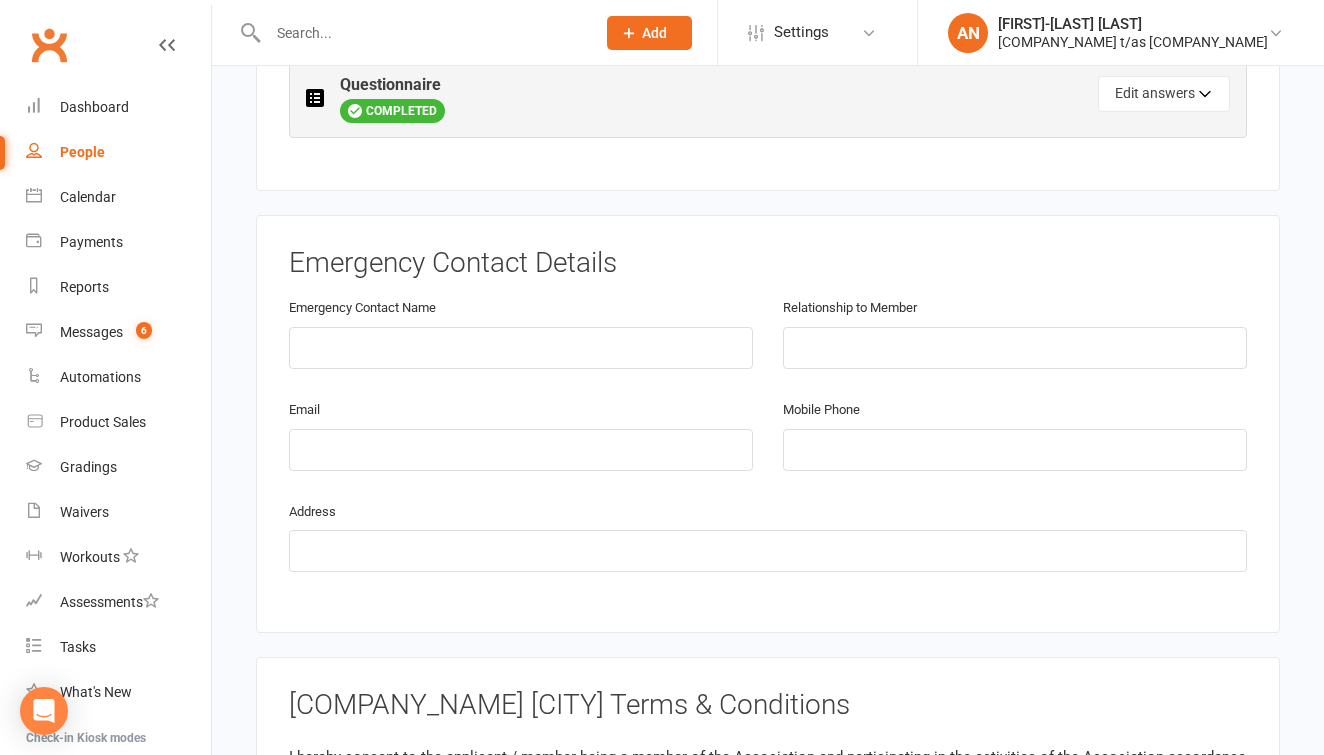 scroll, scrollTop: 943, scrollLeft: 0, axis: vertical 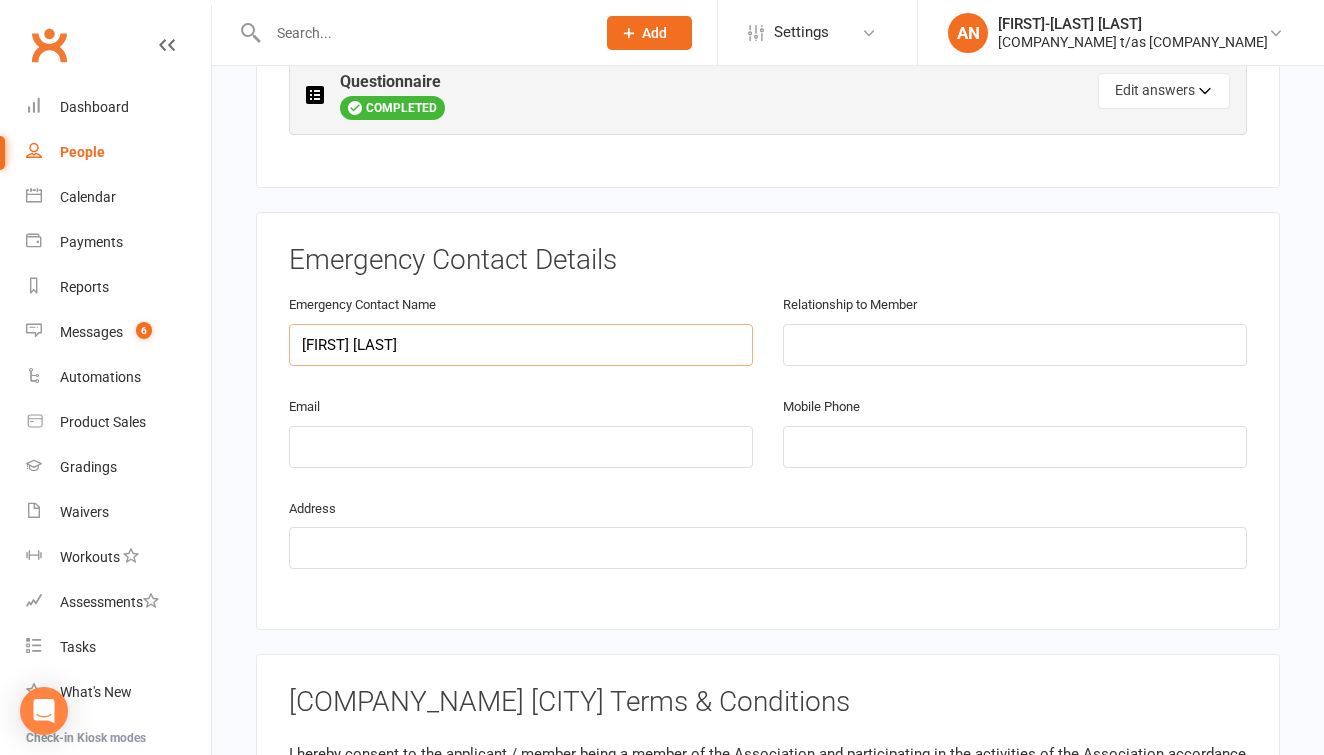 type on "[FIRST] [LAST]" 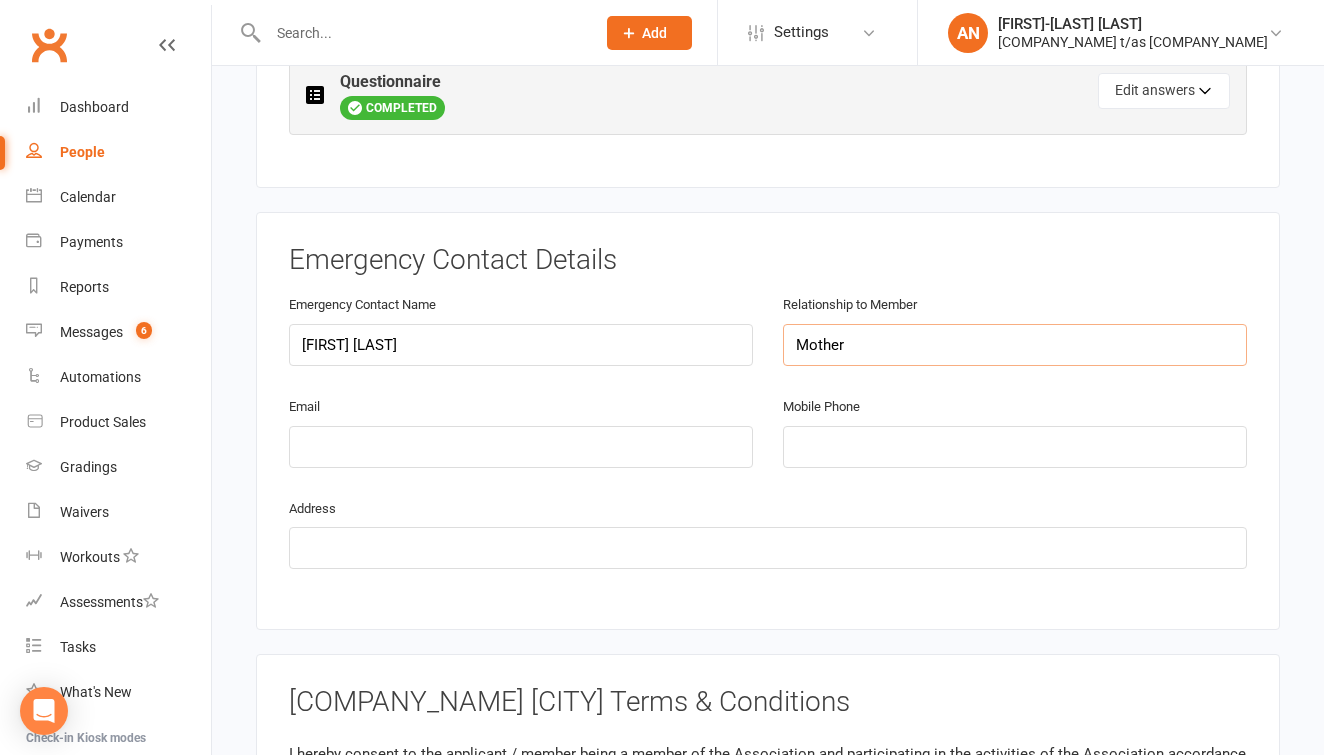 type on "Mother" 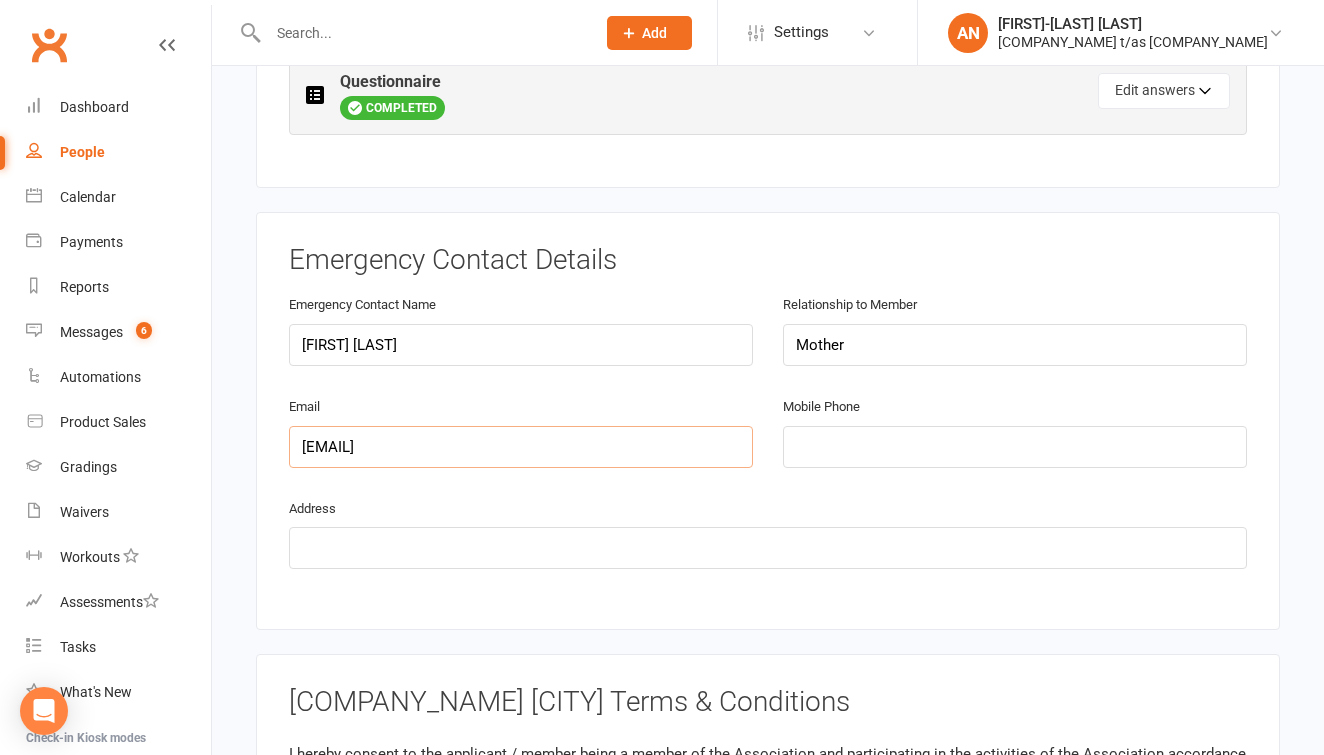 type on "[EMAIL]" 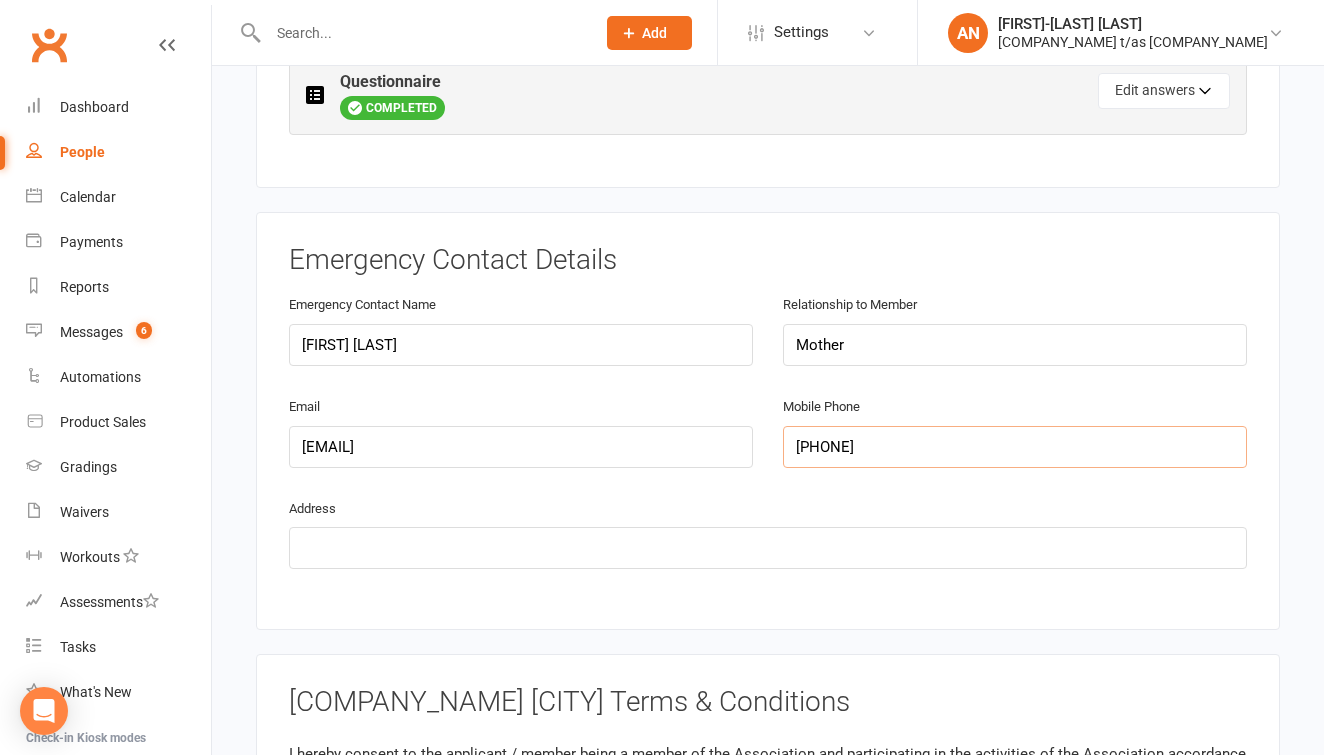 type on "[PHONE]" 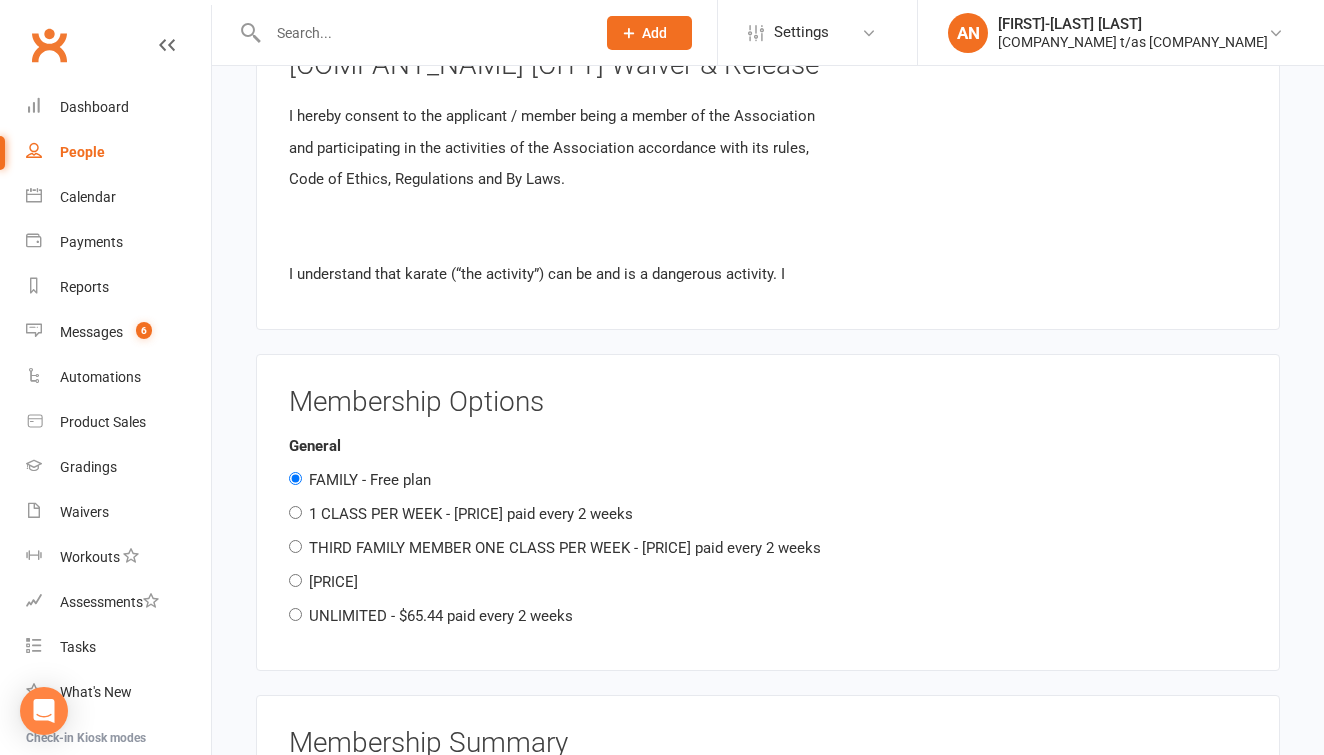 scroll, scrollTop: 1925, scrollLeft: 0, axis: vertical 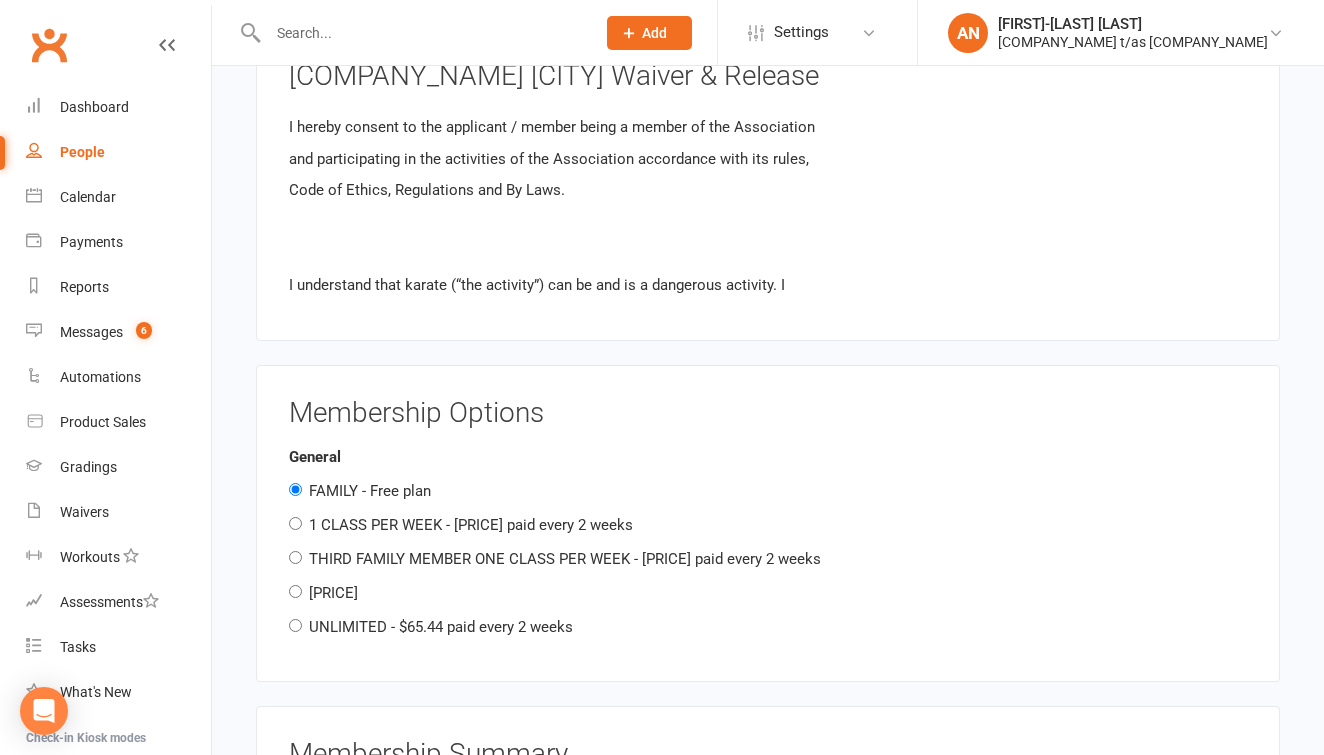 type on "[NUMBER] [STREET] [CITY] [STATE] [POSTAL_CODE]" 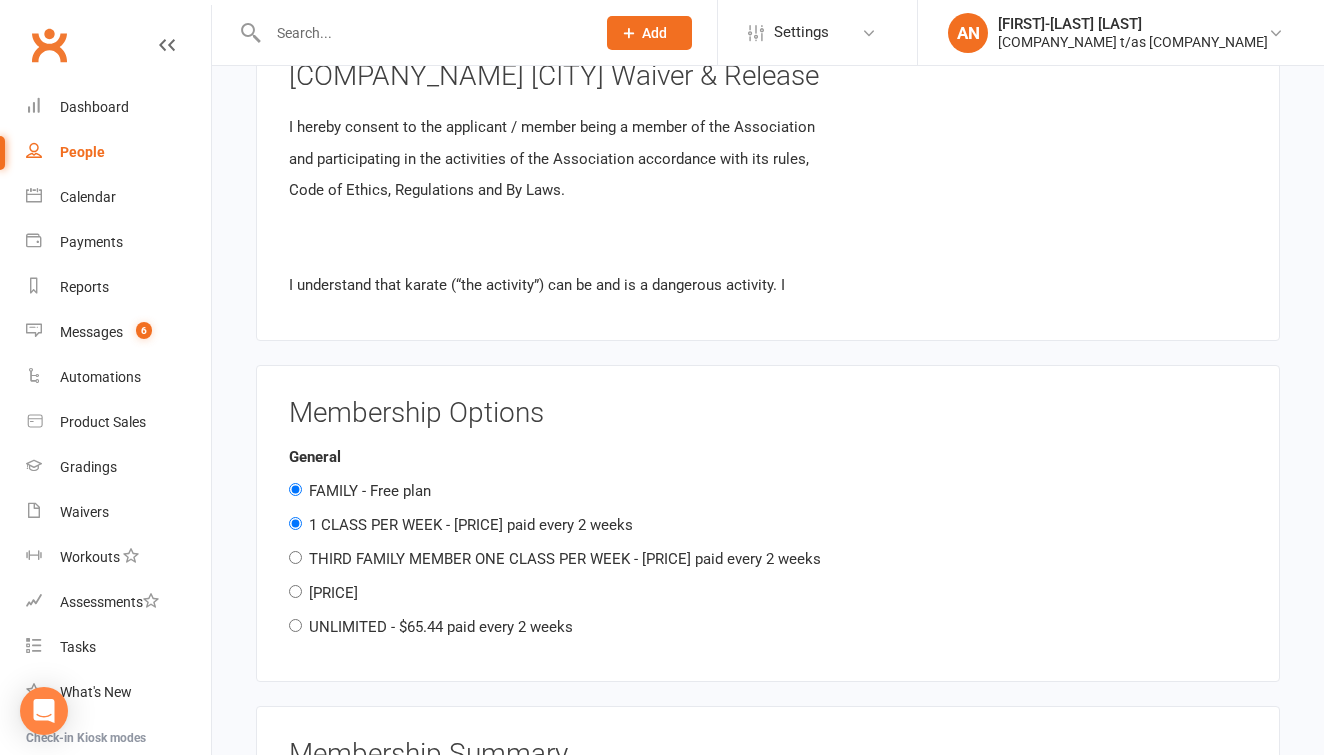 radio on "false" 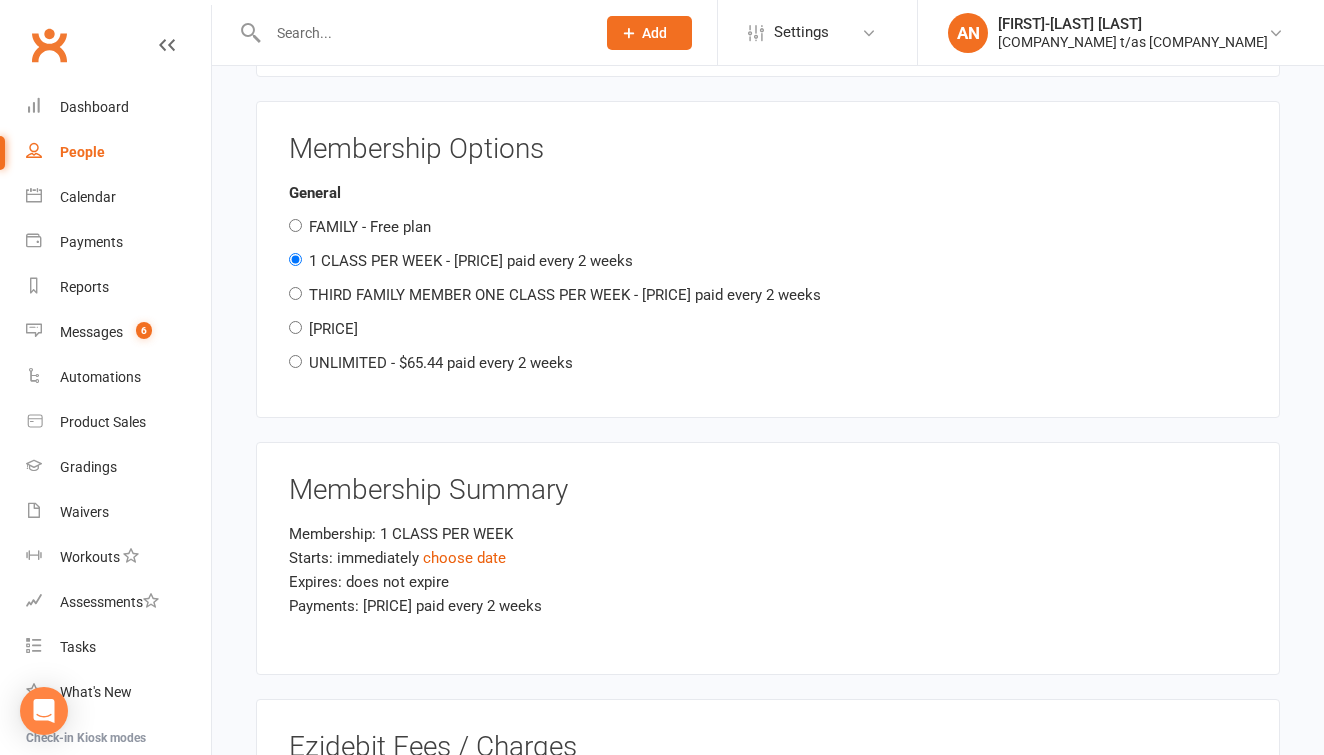 scroll, scrollTop: 2178, scrollLeft: 0, axis: vertical 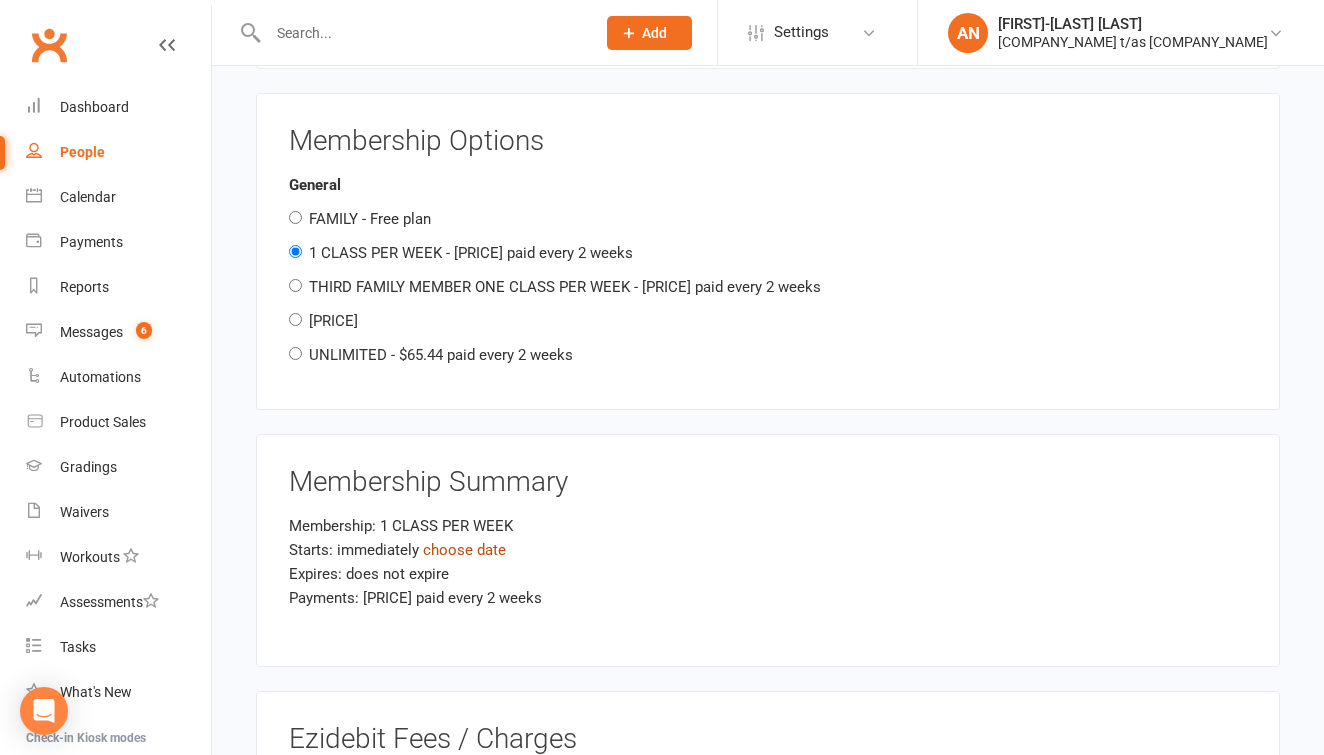 click on "choose date" at bounding box center (464, 550) 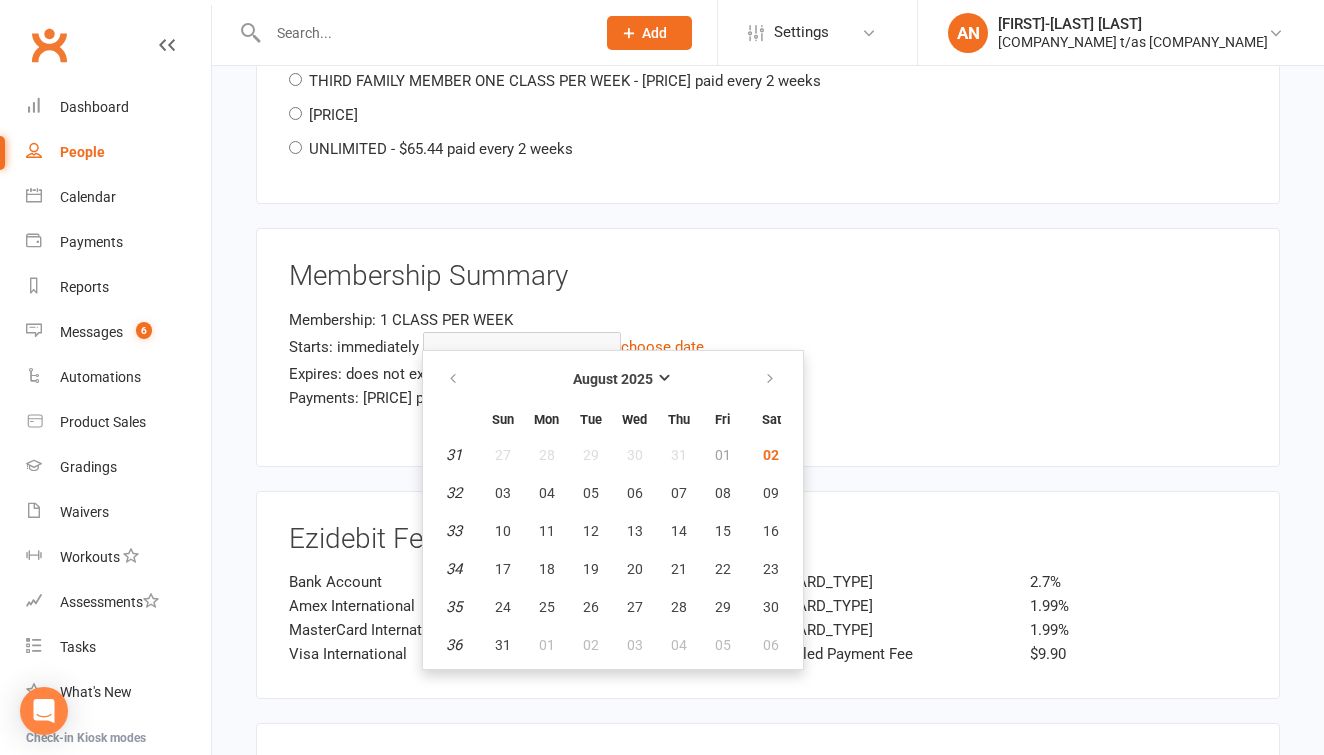 scroll, scrollTop: 2386, scrollLeft: 0, axis: vertical 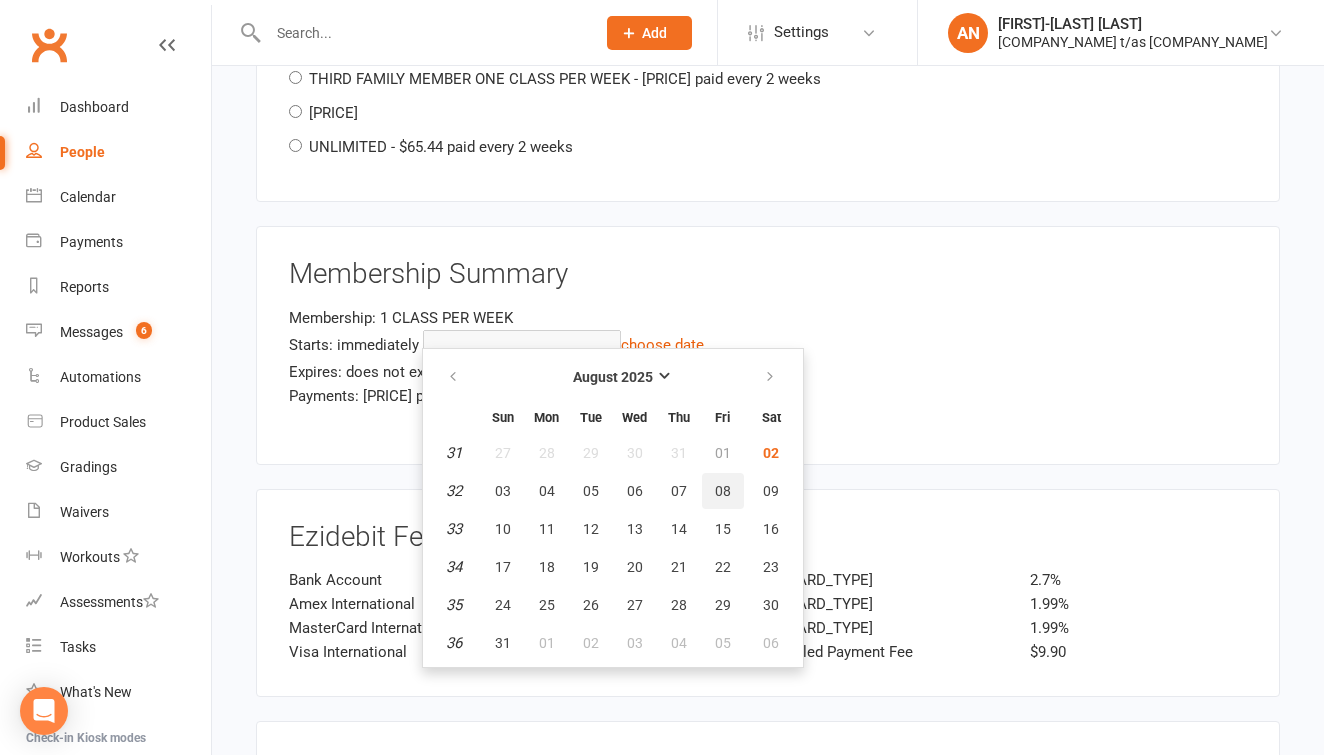 click on "08" at bounding box center (723, 491) 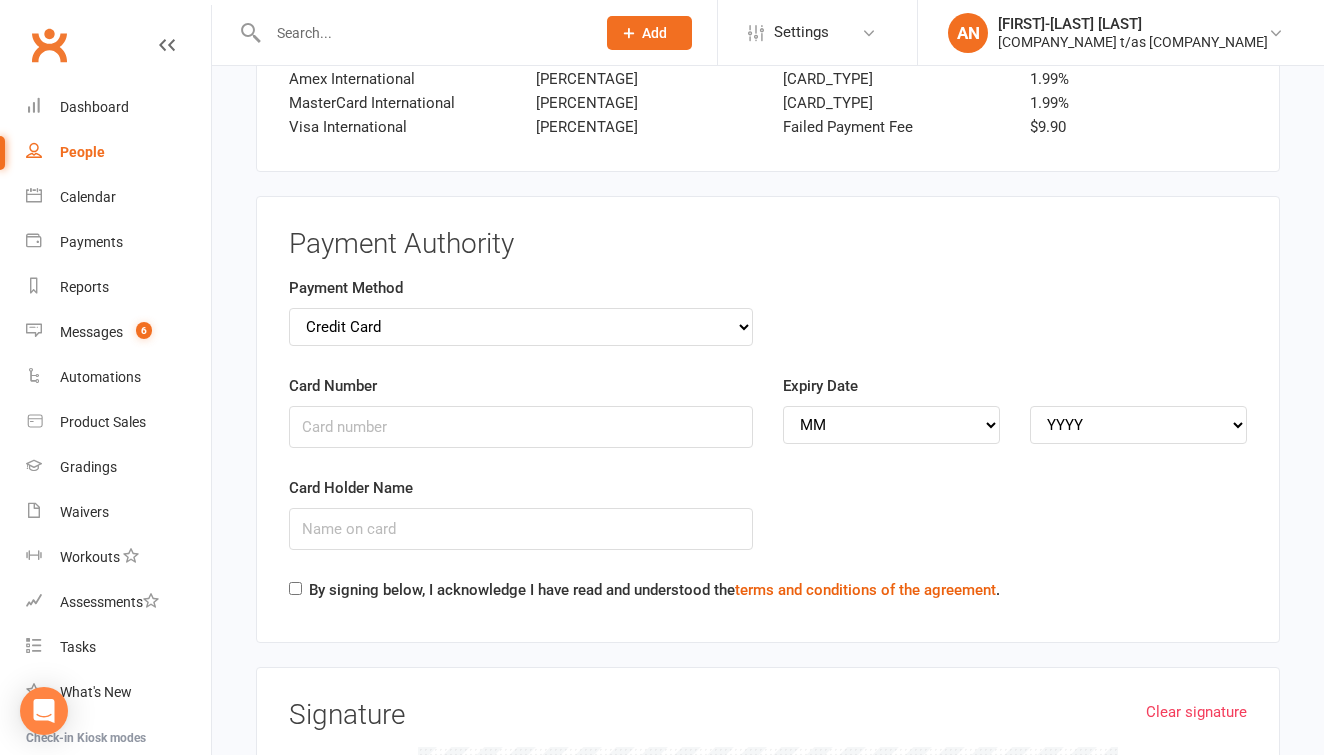 scroll, scrollTop: 2919, scrollLeft: 0, axis: vertical 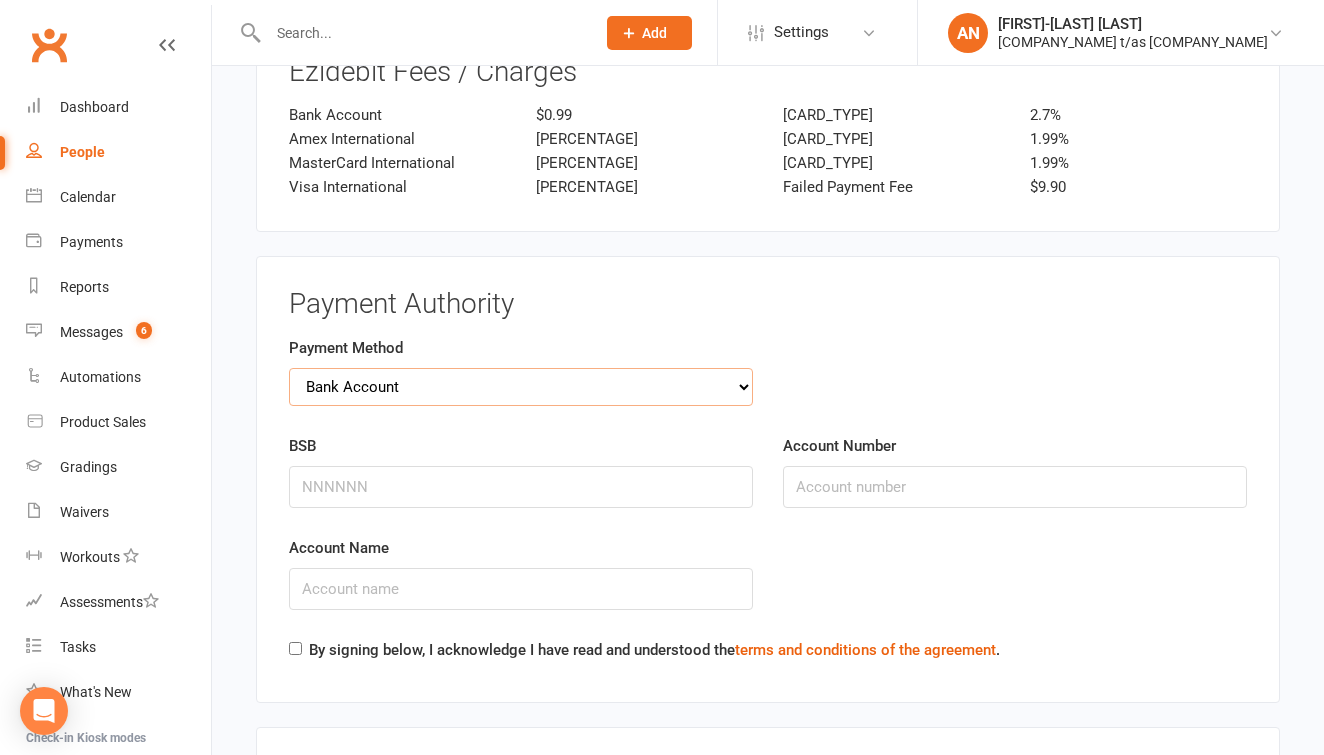 select on "credit_card" 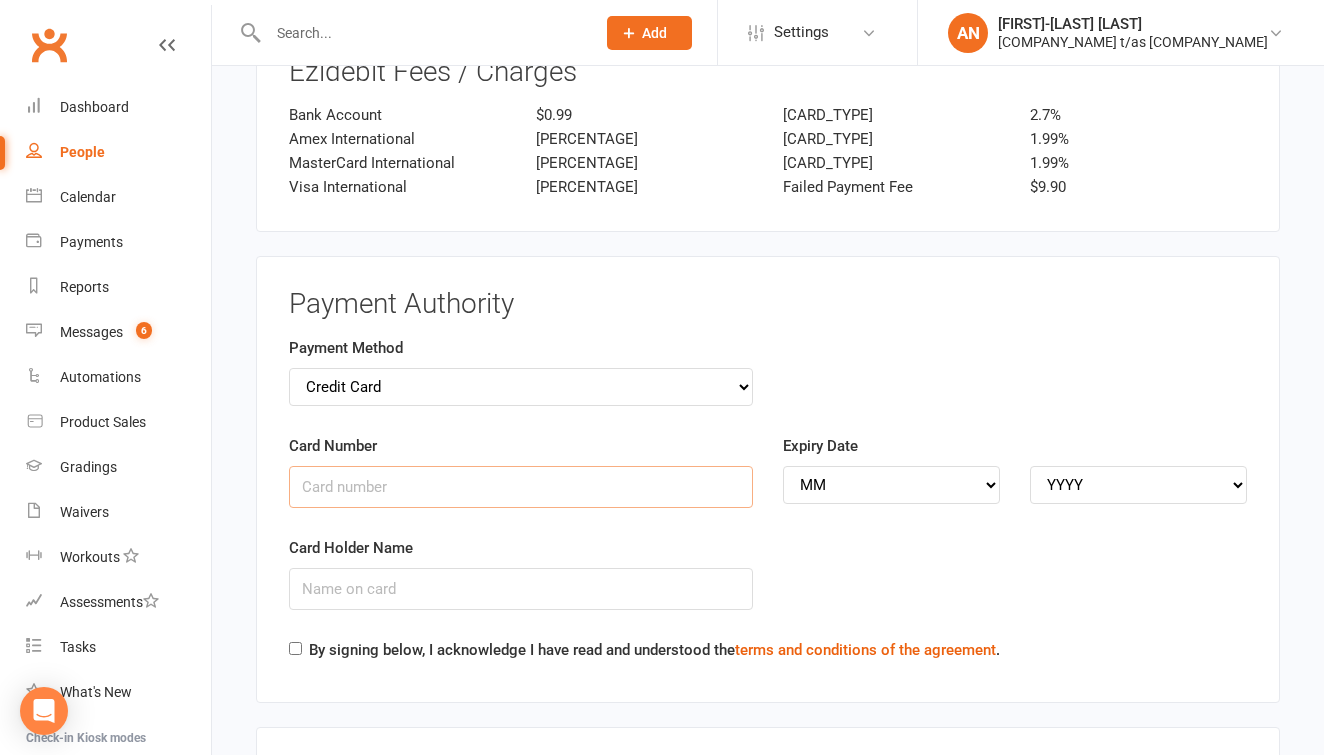 click on "Card Number" at bounding box center (521, 487) 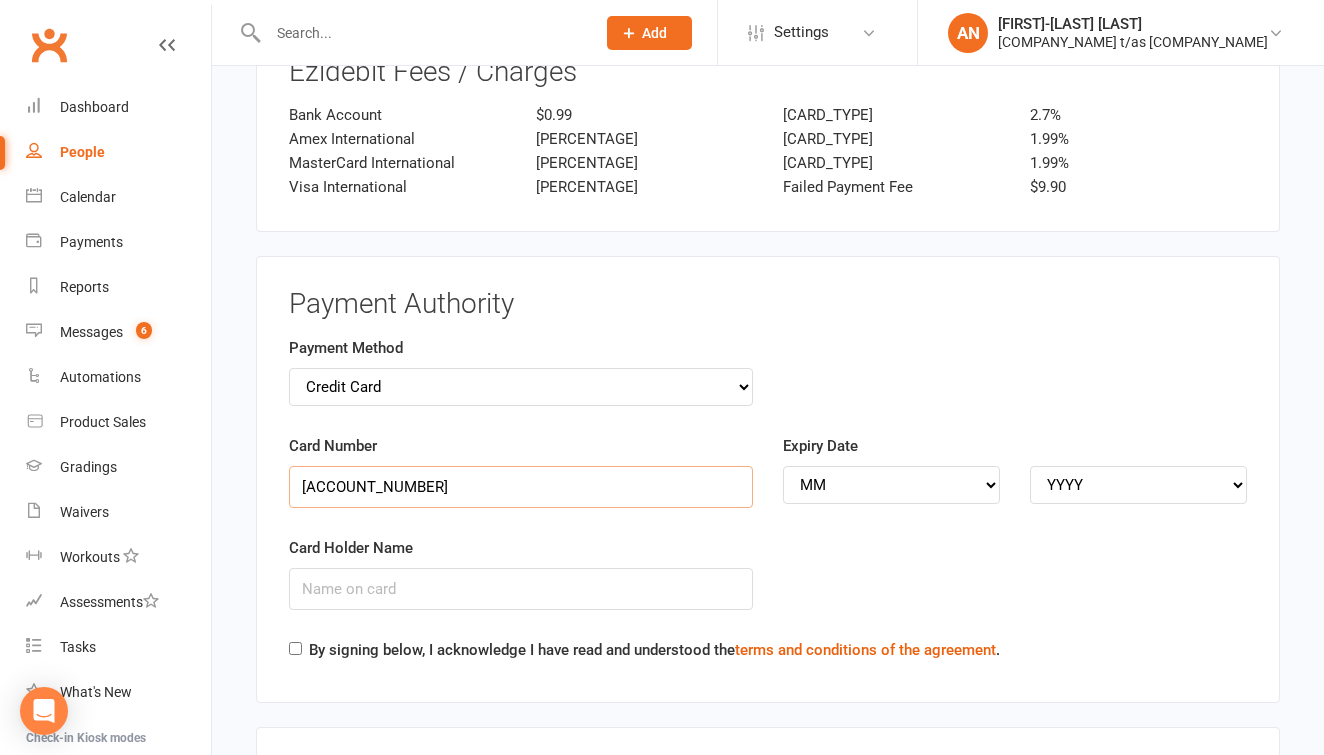 type on "[ACCOUNT_NUMBER]" 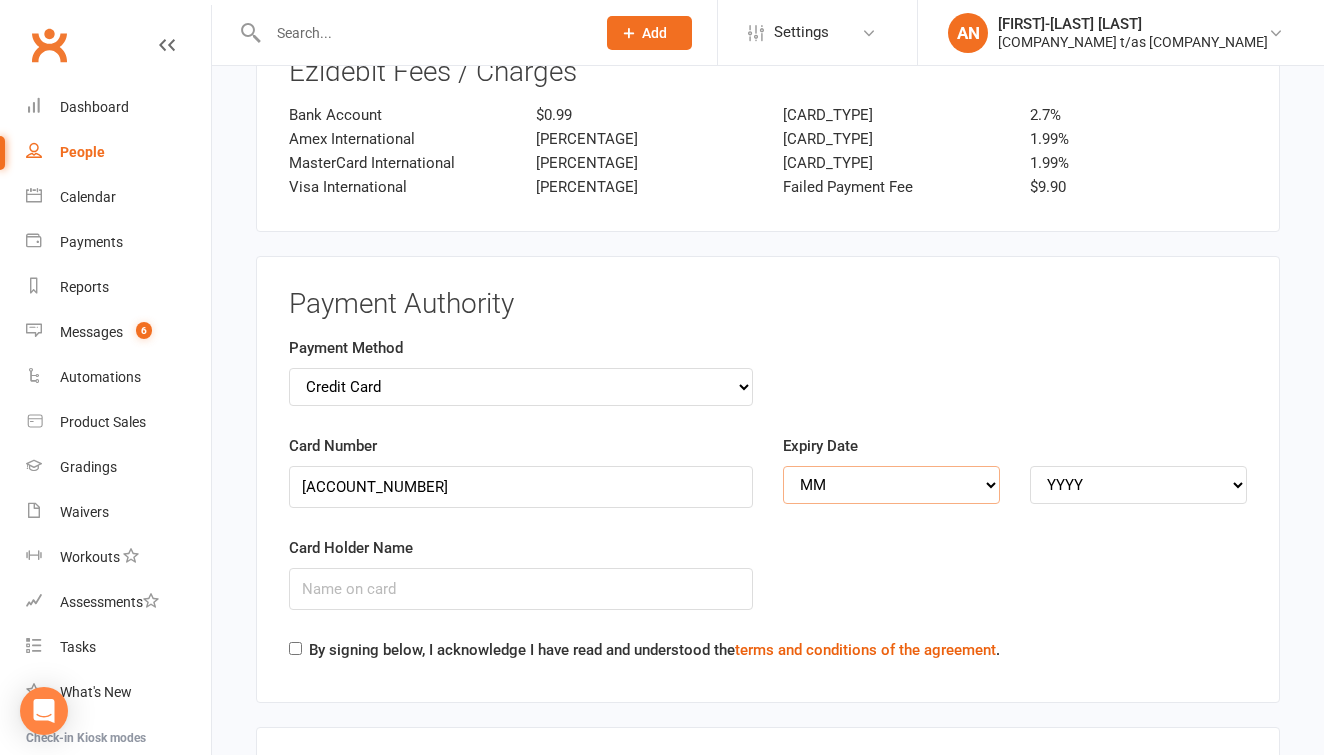 select on "10" 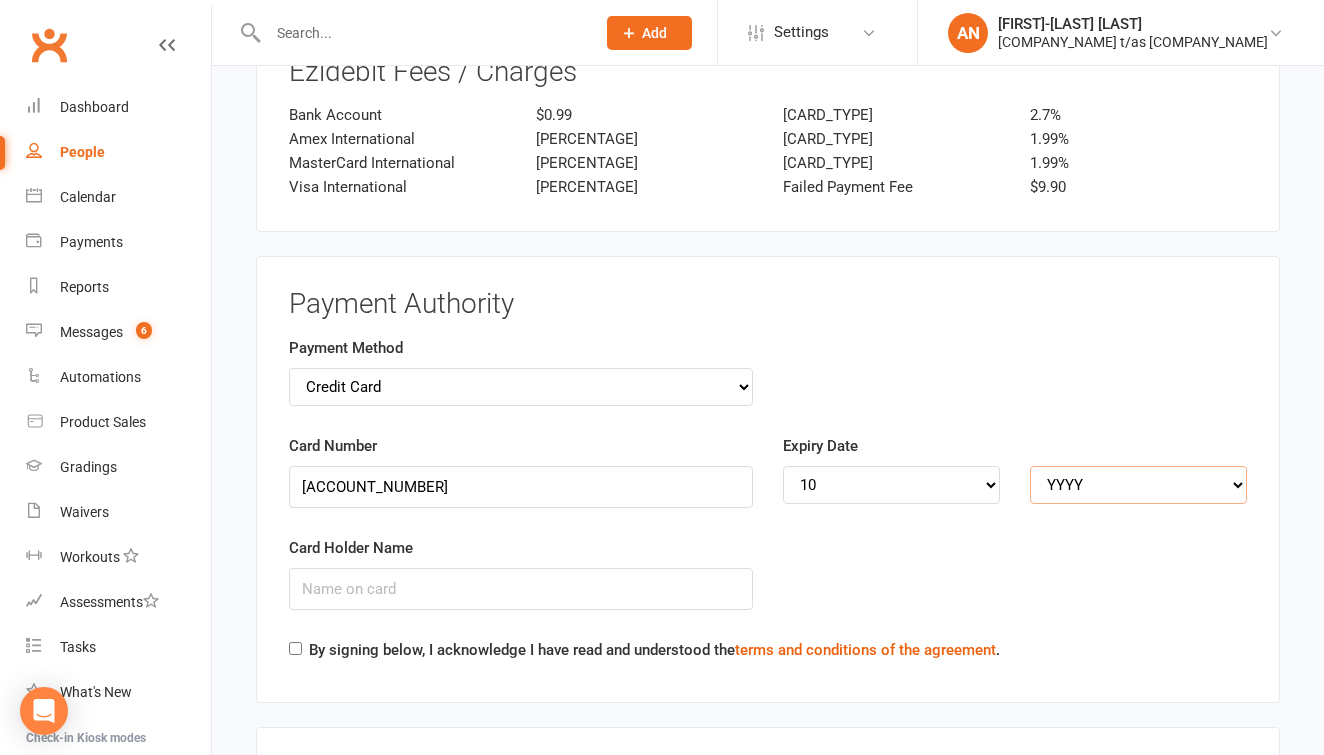 select on "2026" 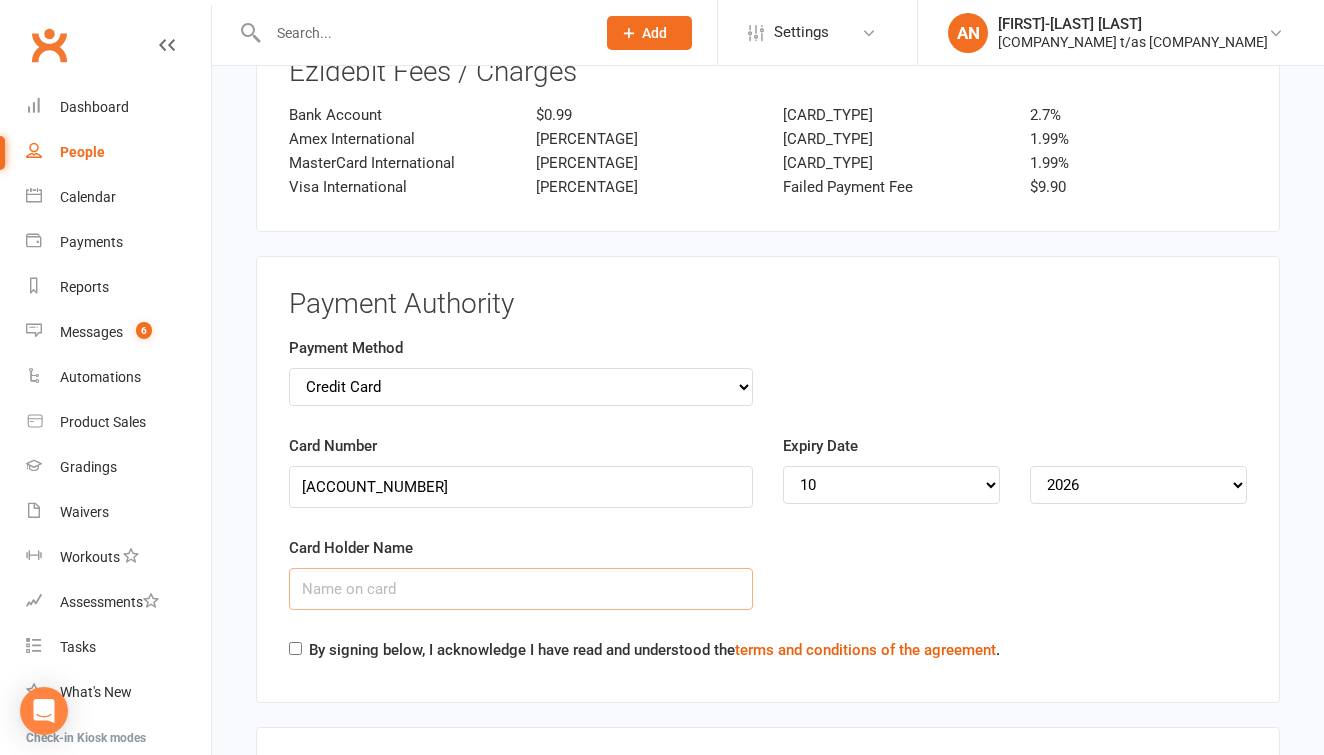 click on "Card Holder Name" at bounding box center [521, 589] 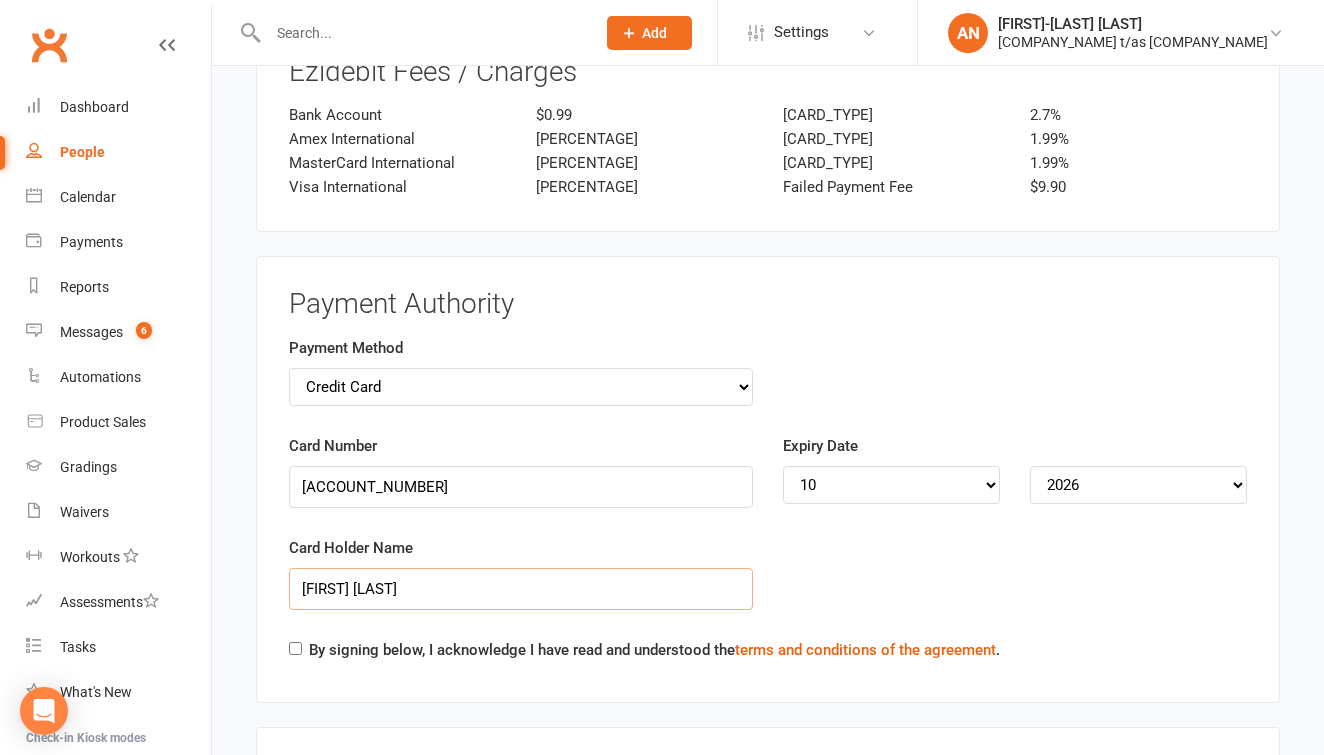 type on "[FIRST] [LAST]" 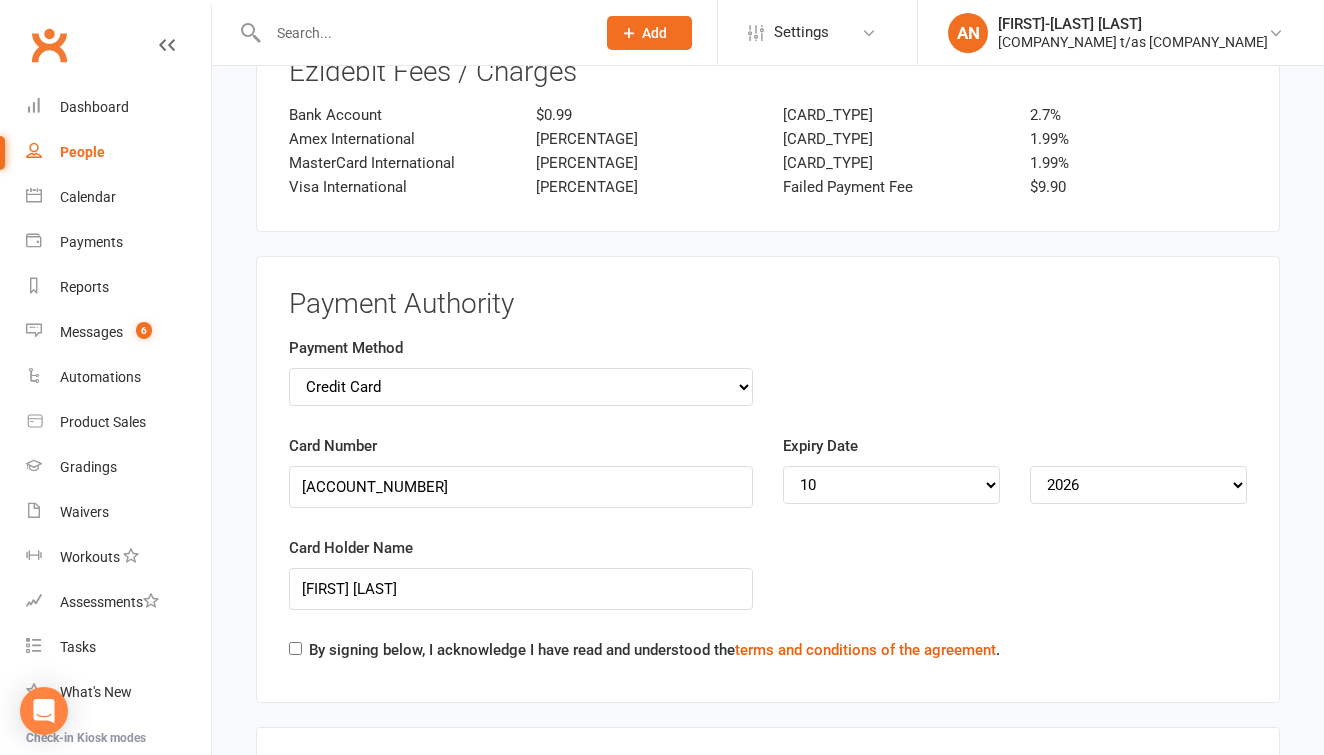 click on "By signing below, I acknowledge I have read and understood the  terms and conditions of the agreement ." at bounding box center (295, 648) 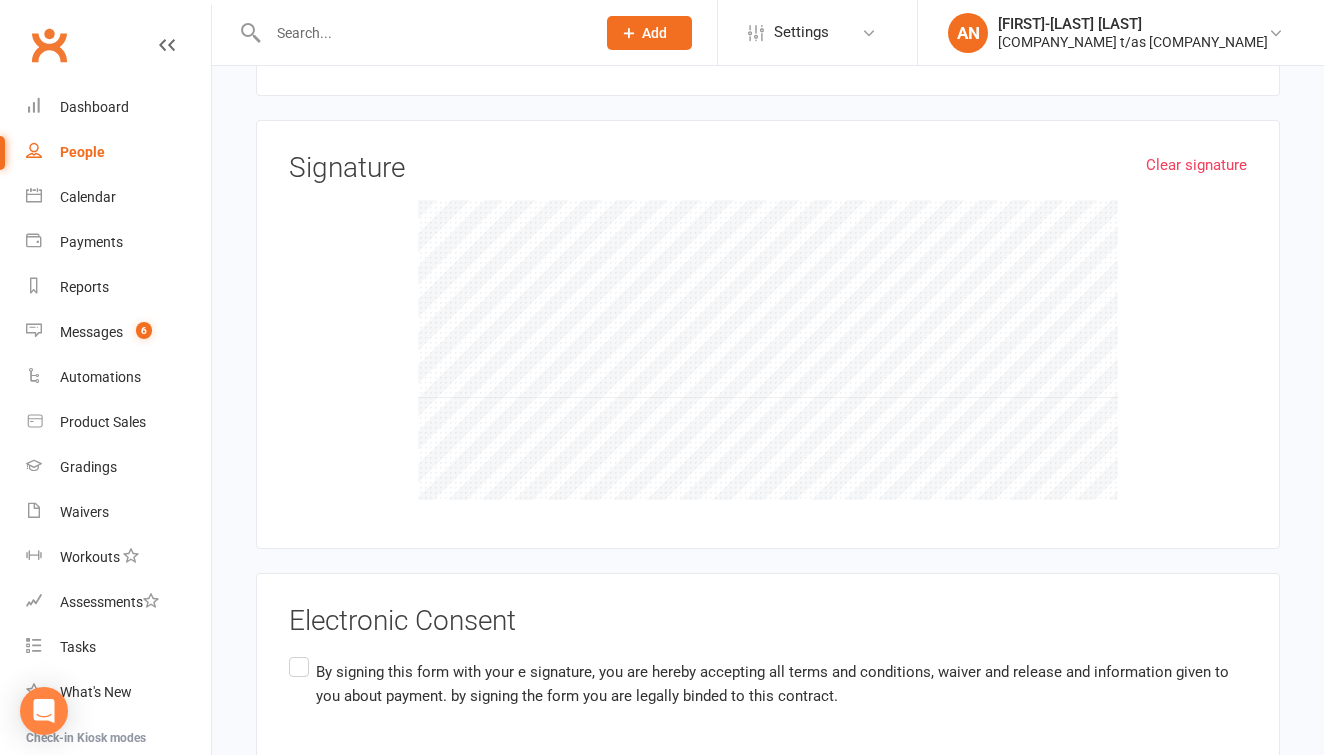 scroll, scrollTop: 3452, scrollLeft: 0, axis: vertical 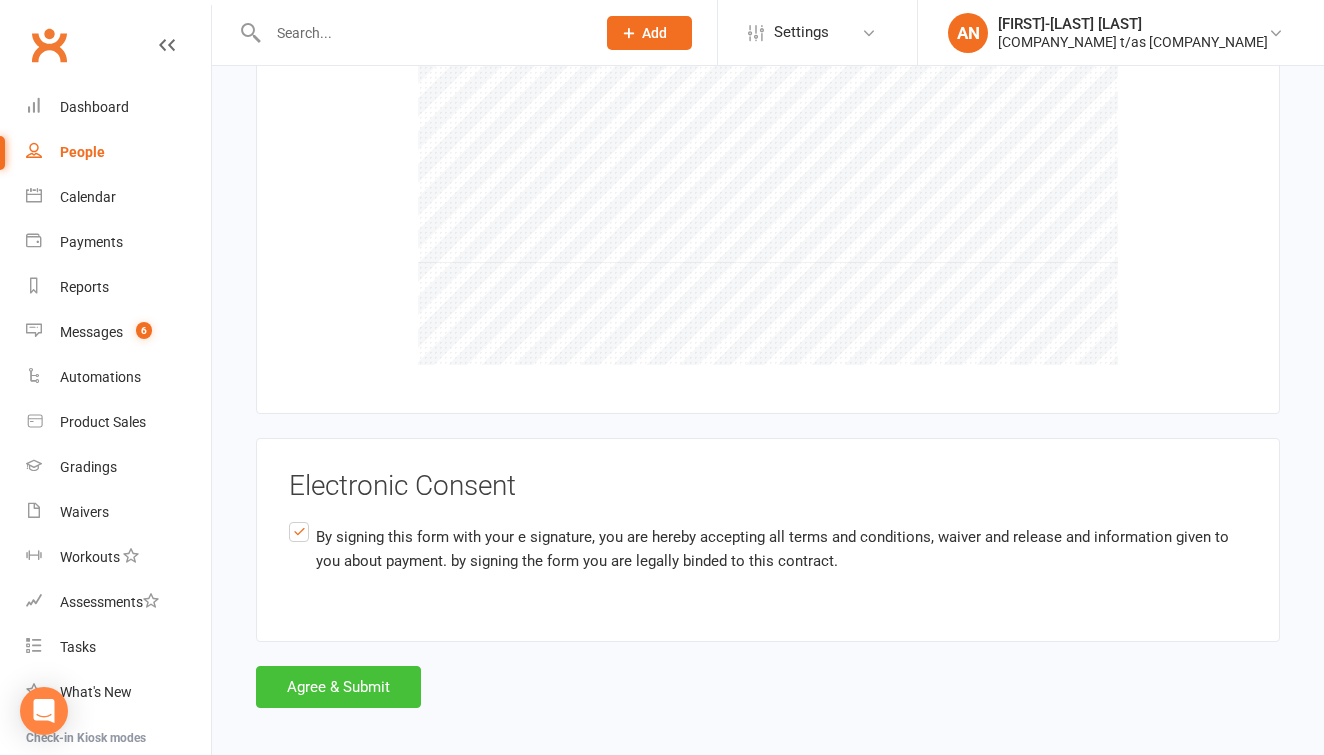 click on "Agree & Submit" at bounding box center (338, 687) 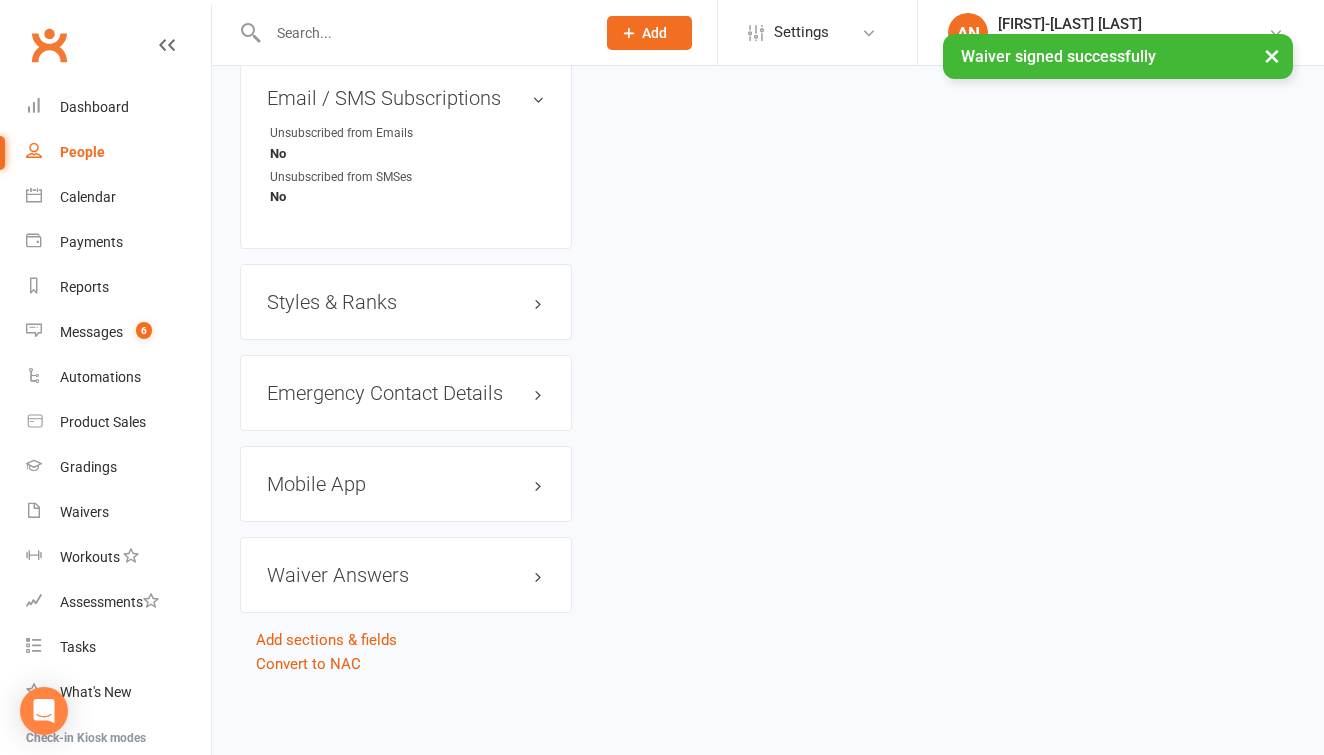 scroll, scrollTop: 0, scrollLeft: 0, axis: both 